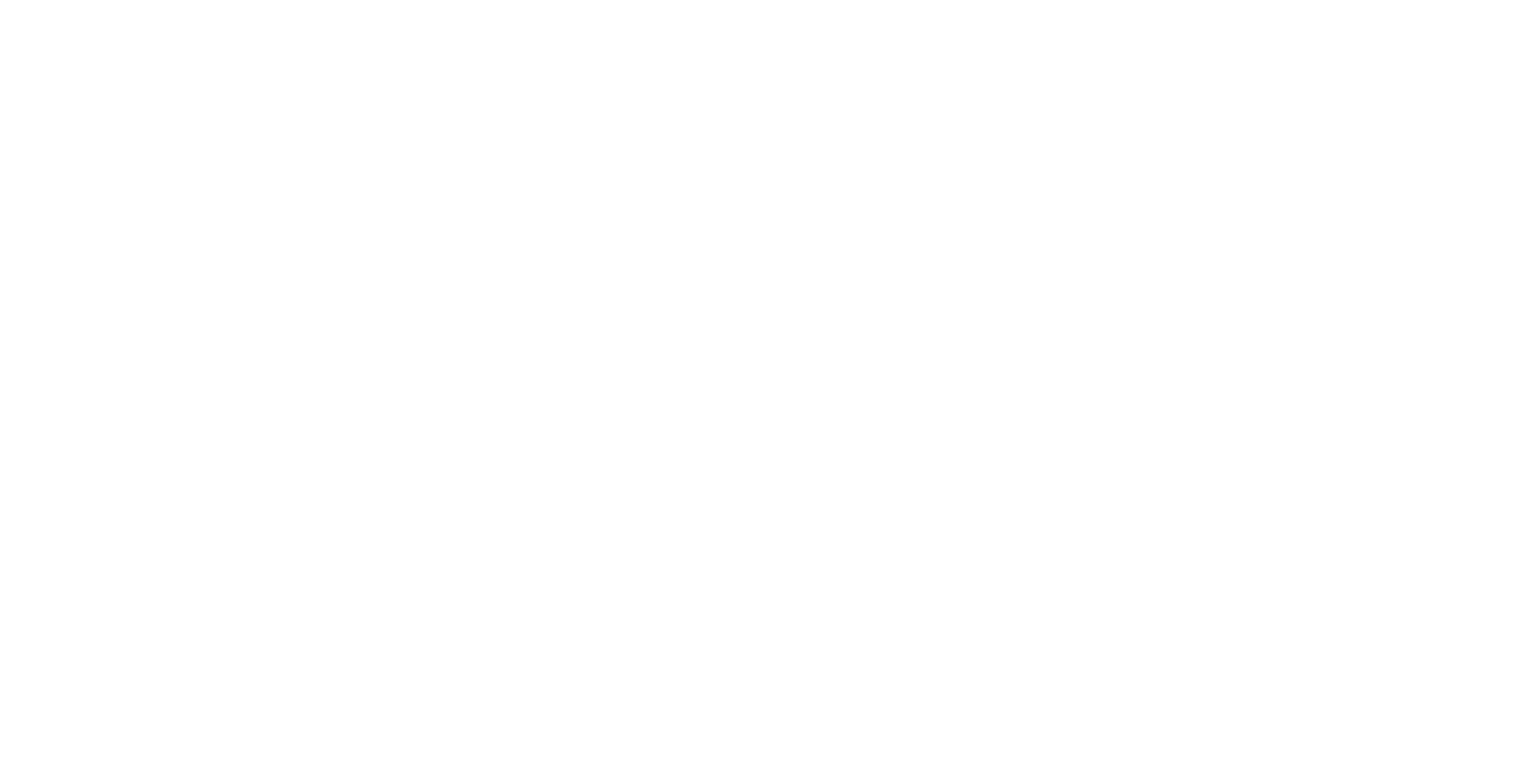 scroll, scrollTop: 0, scrollLeft: 0, axis: both 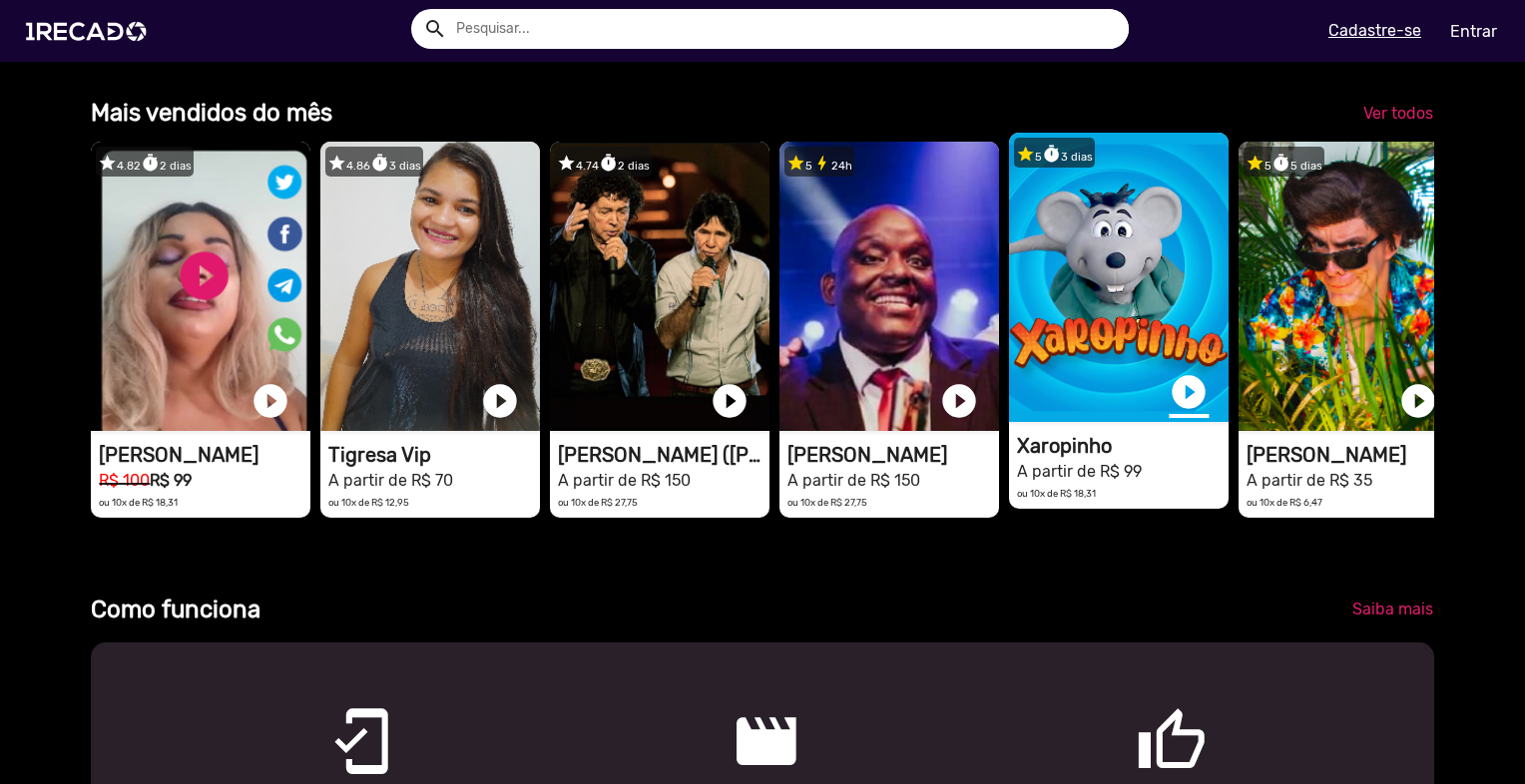 click on "play_circle_filled" at bounding box center [1189, 392] 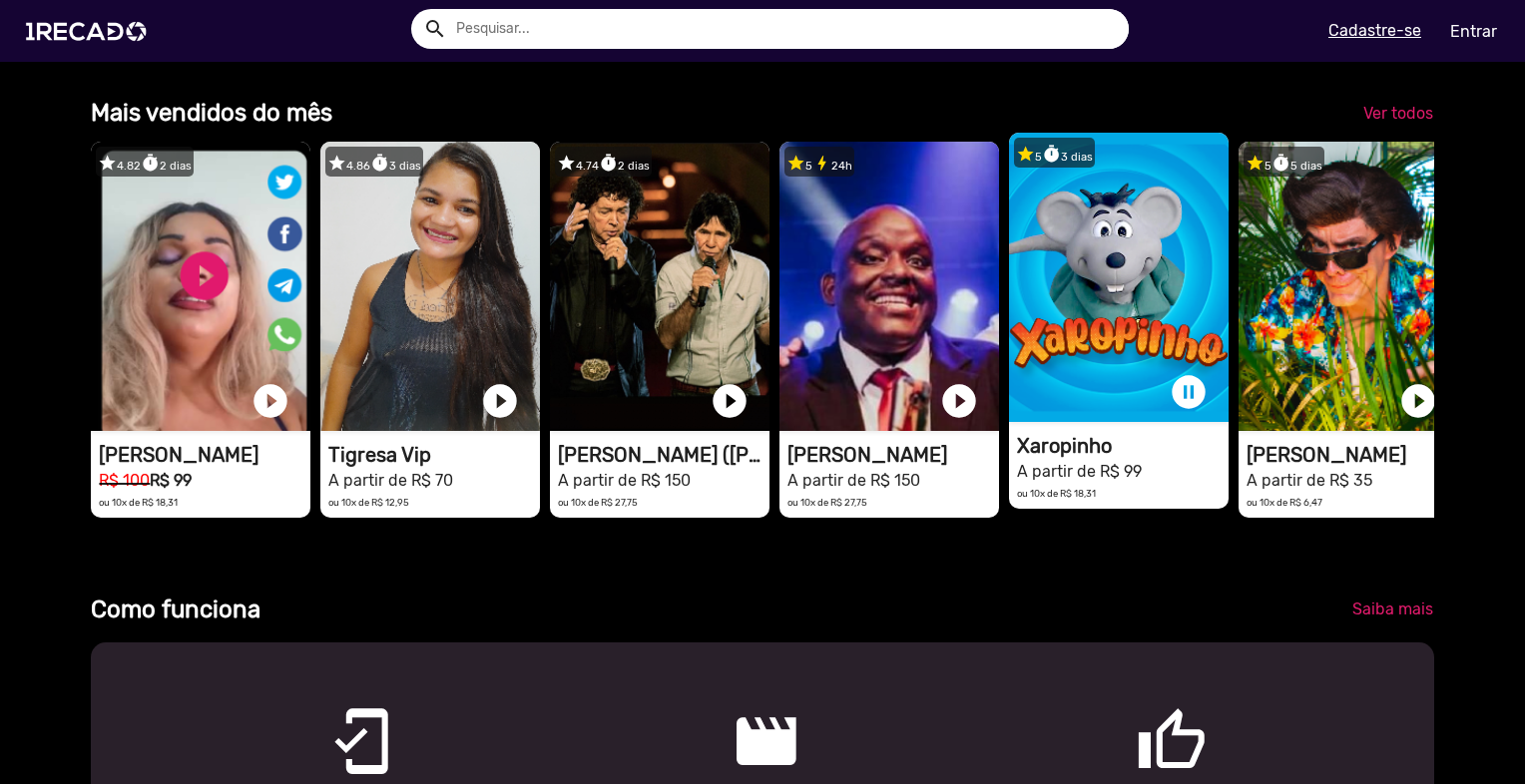 scroll, scrollTop: 0, scrollLeft: 4529, axis: horizontal 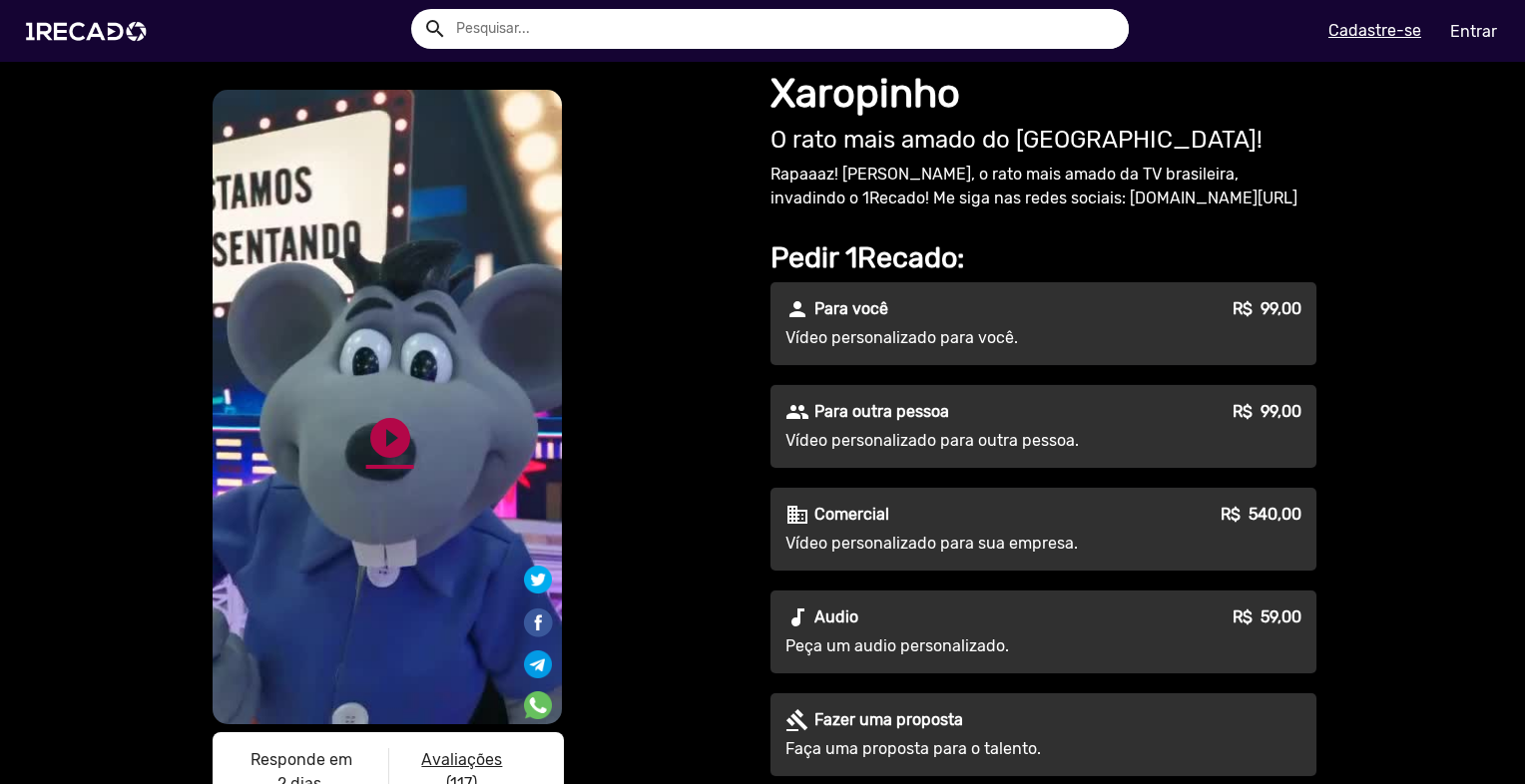 click on "play_circle_filled" 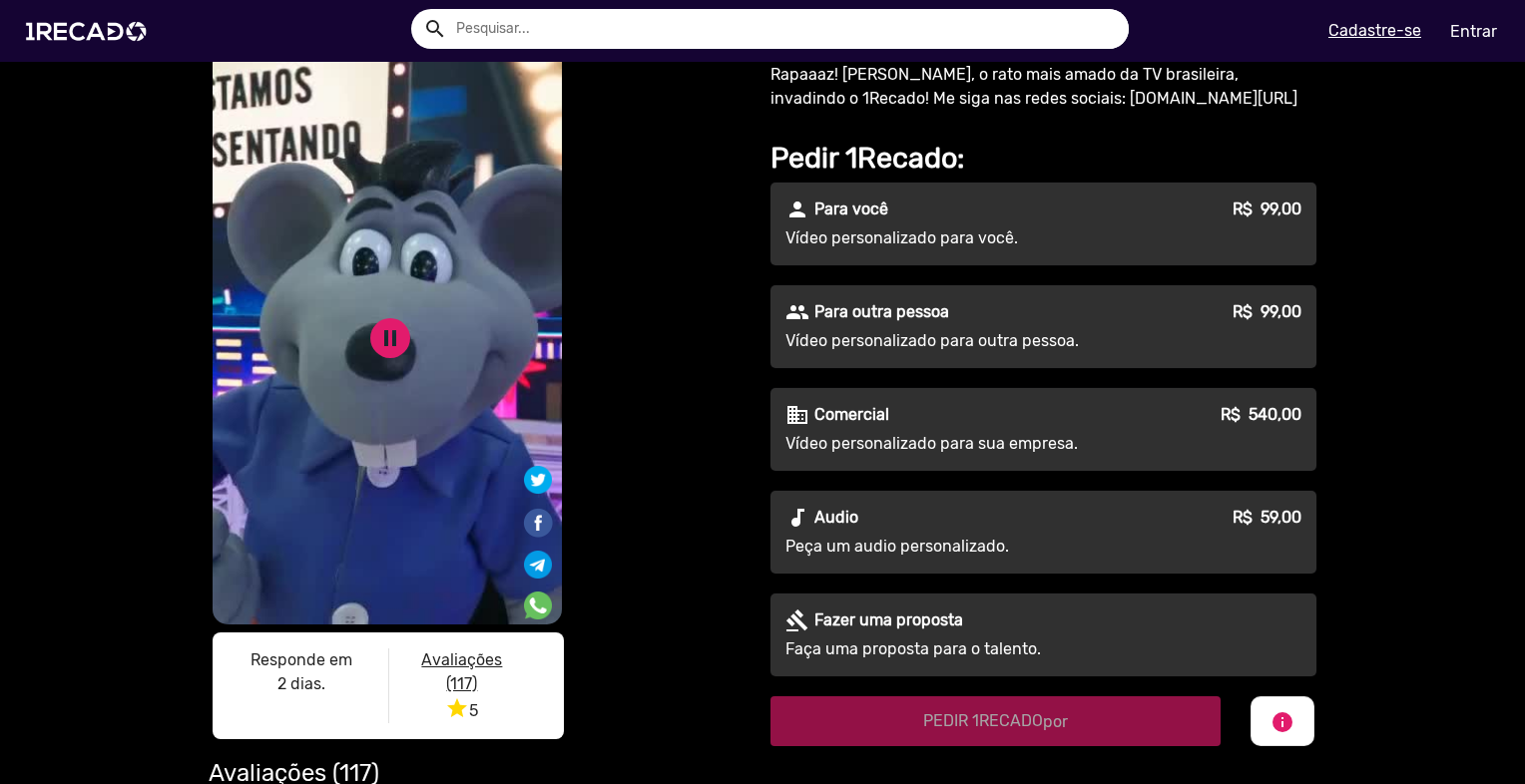 scroll, scrollTop: 0, scrollLeft: 0, axis: both 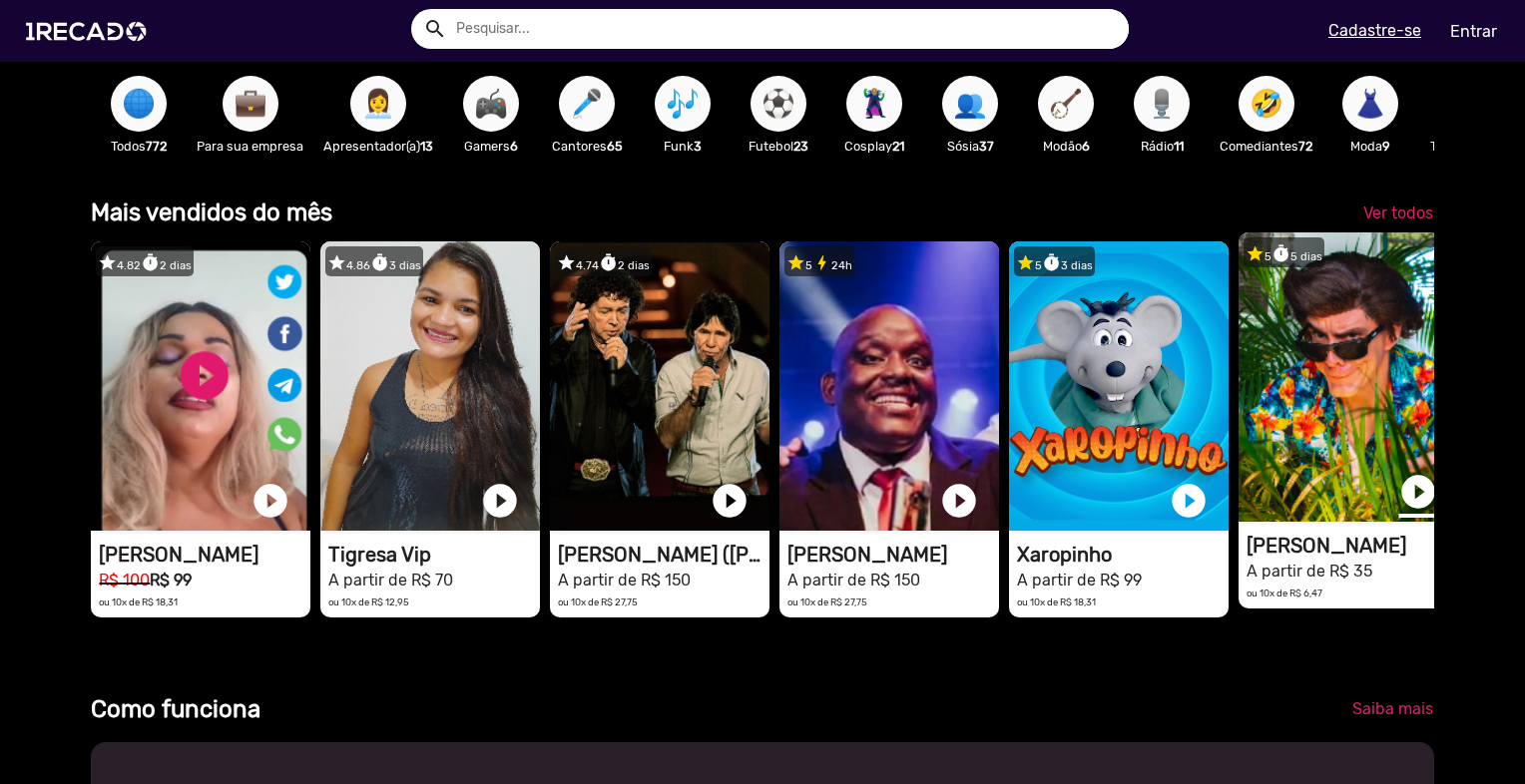 click on "play_circle_filled" at bounding box center [1418, 492] 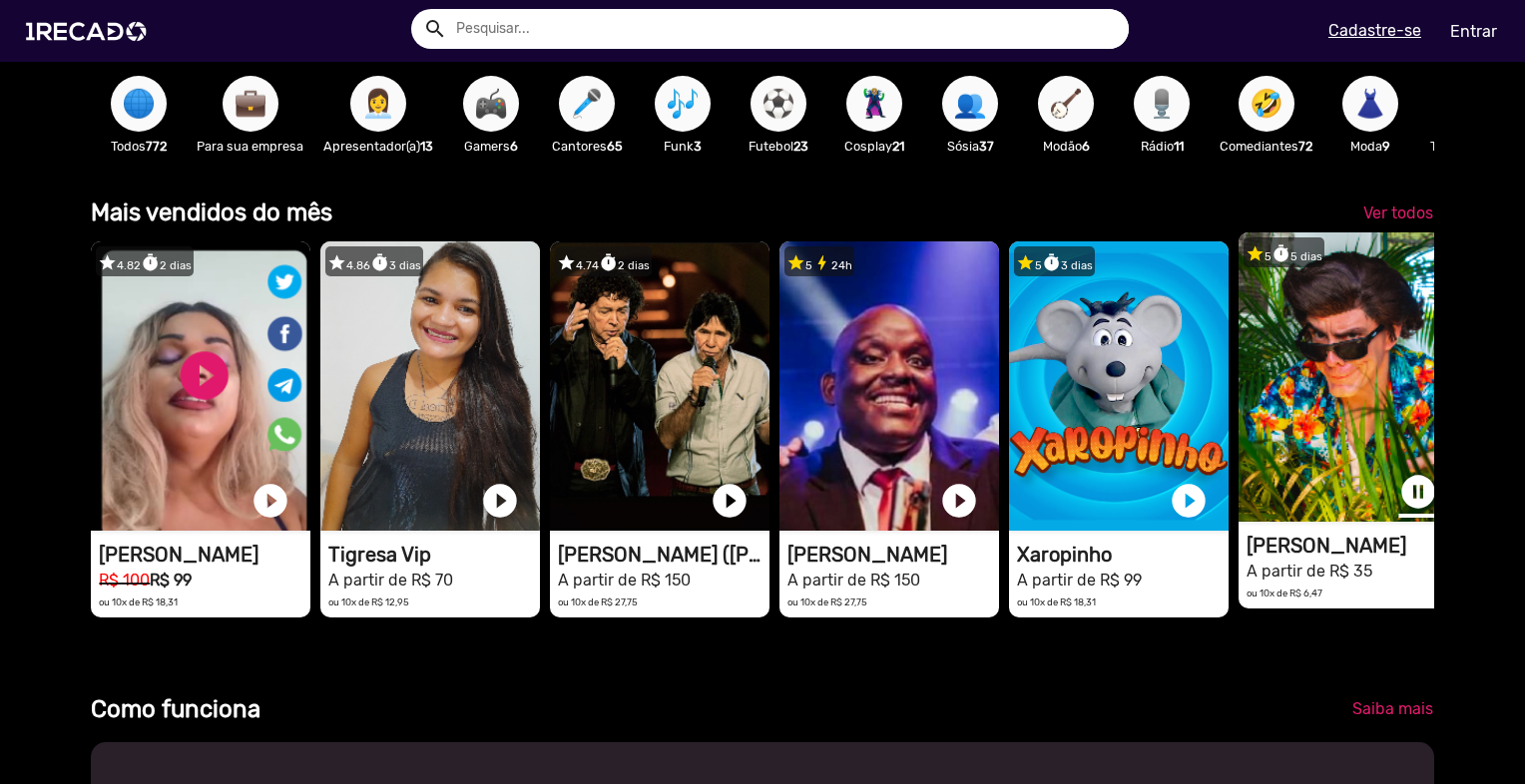 click on "pause_circle" at bounding box center (1418, 492) 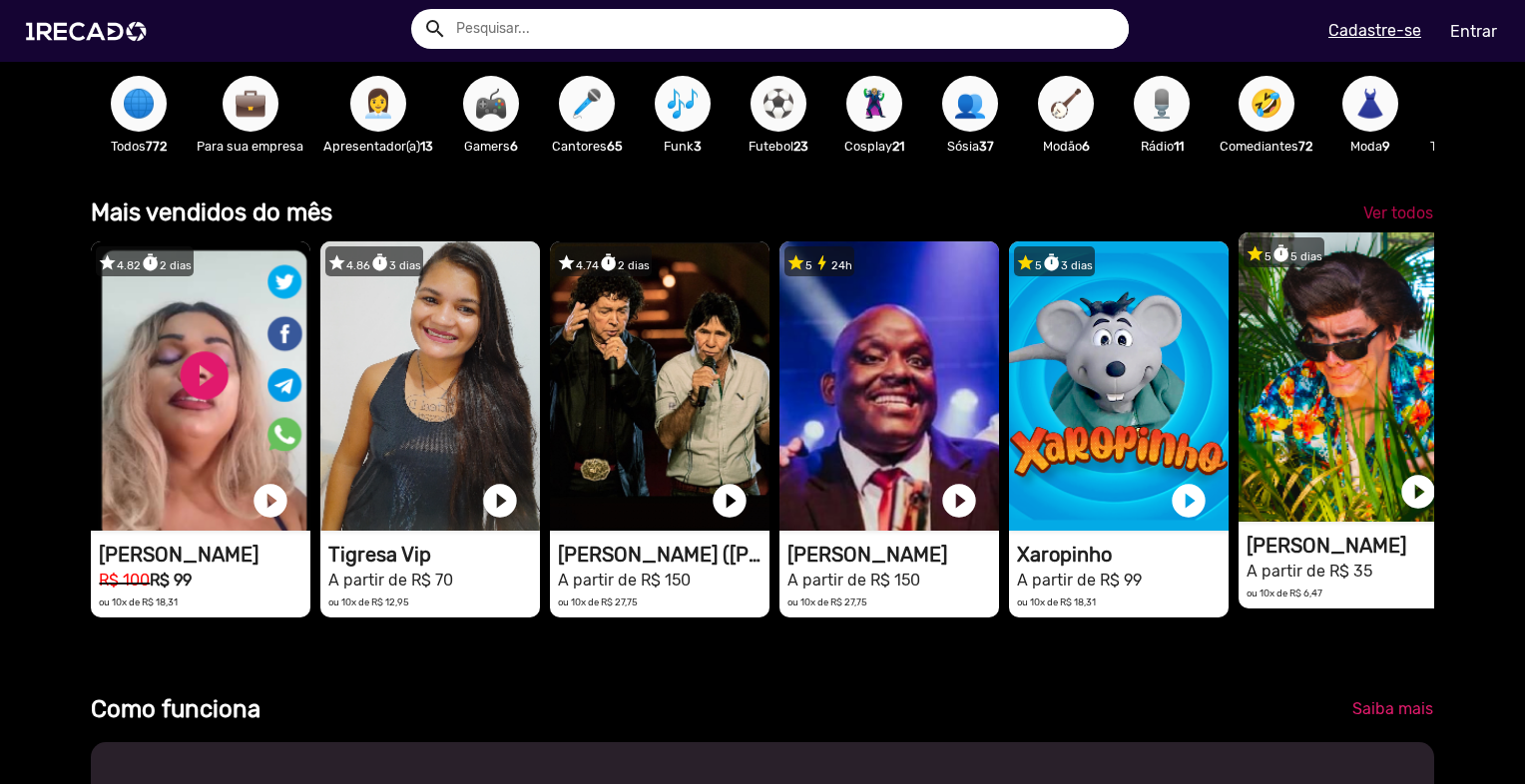 scroll, scrollTop: 0, scrollLeft: 3019, axis: horizontal 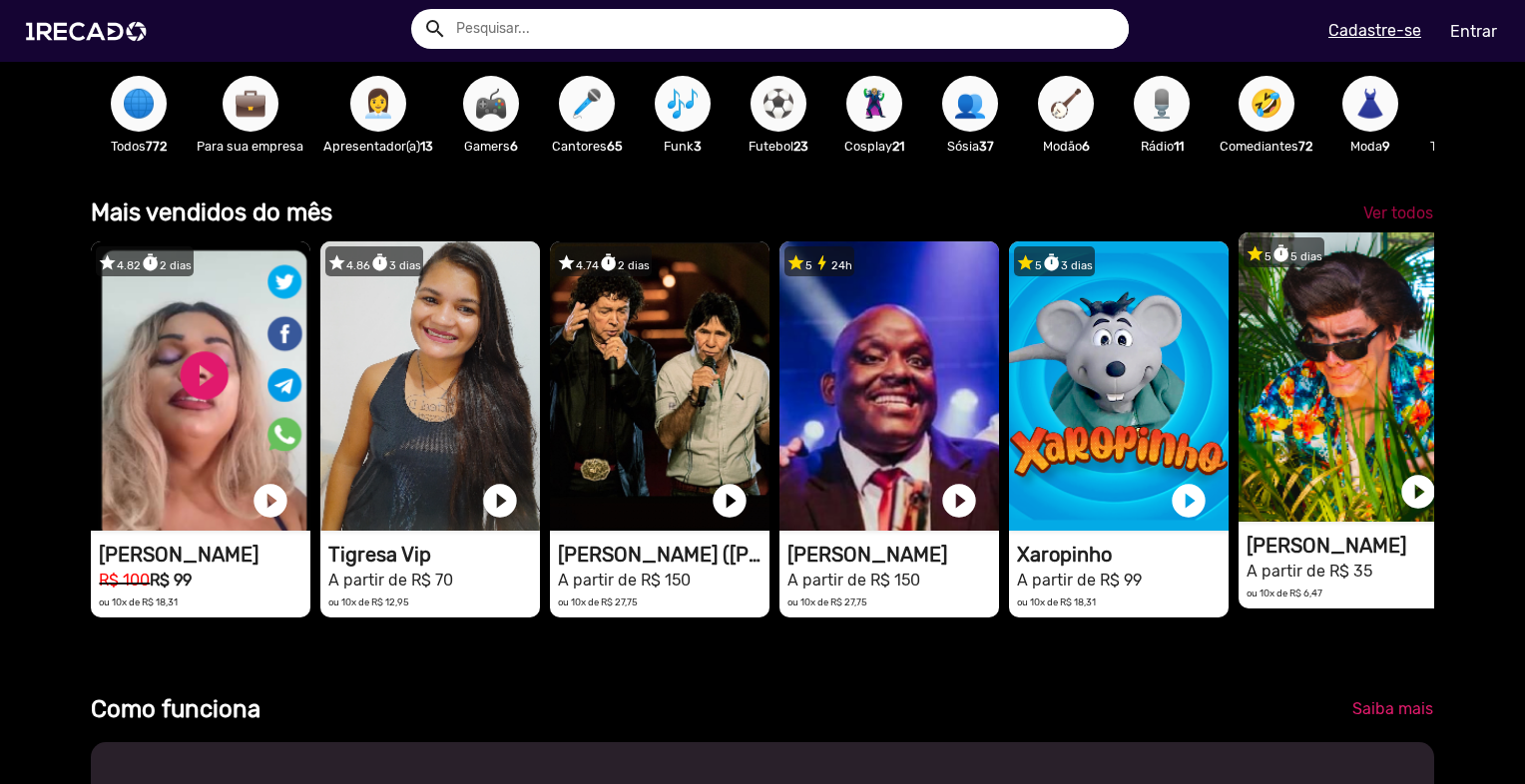 click on "Ver todos" 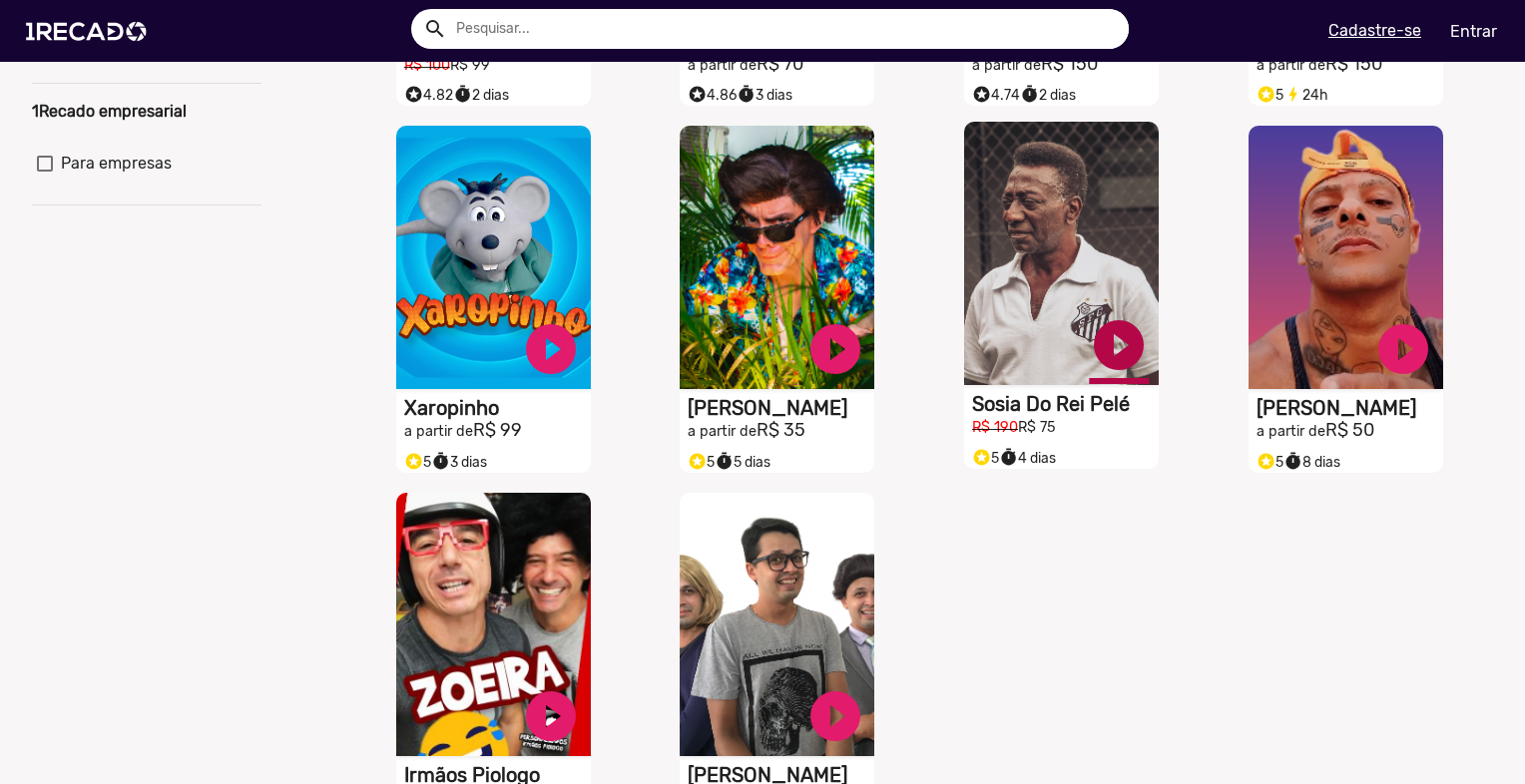 scroll, scrollTop: 798, scrollLeft: 0, axis: vertical 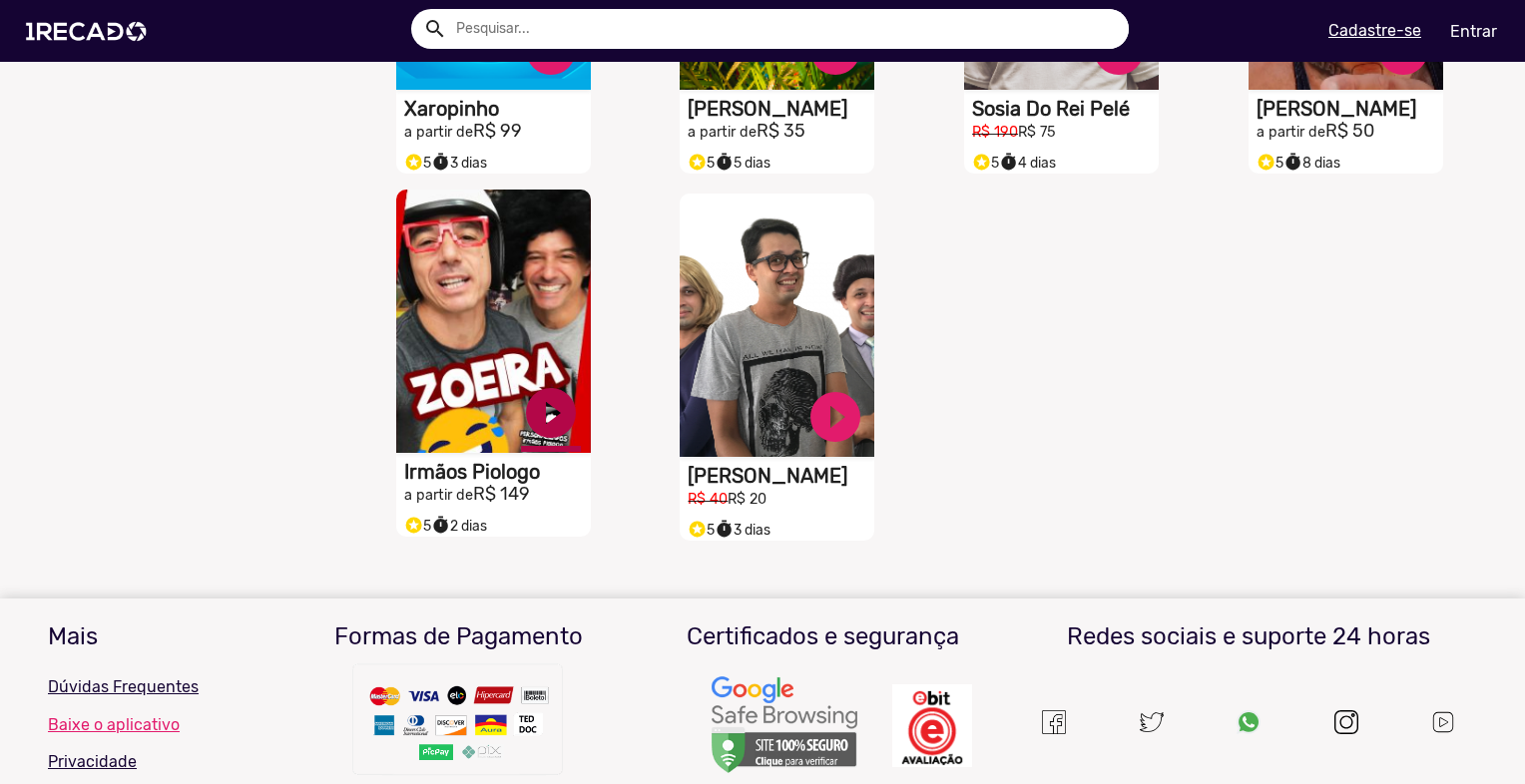 click on "play_circle_filled" at bounding box center (551, -317) 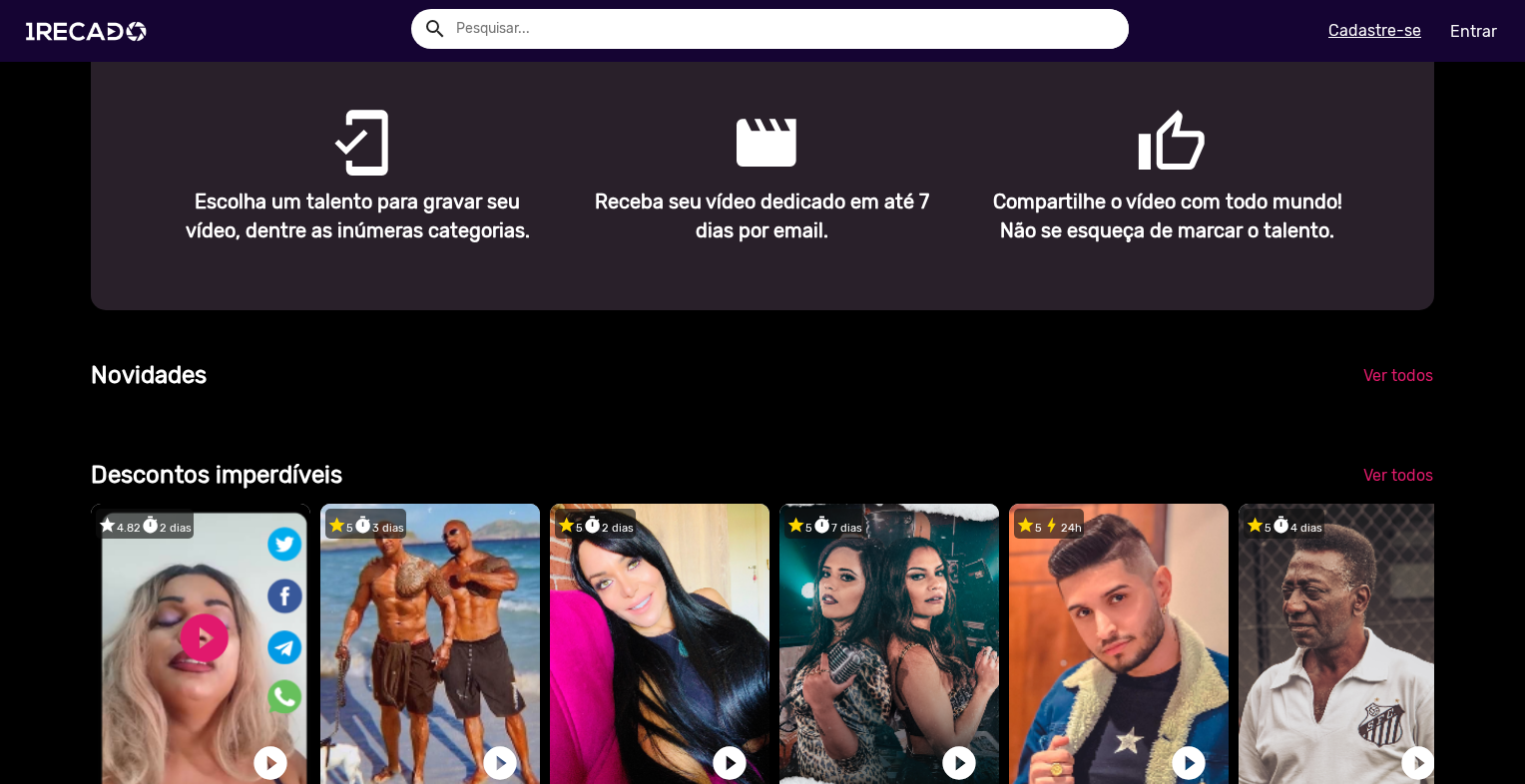 scroll, scrollTop: 1696, scrollLeft: 0, axis: vertical 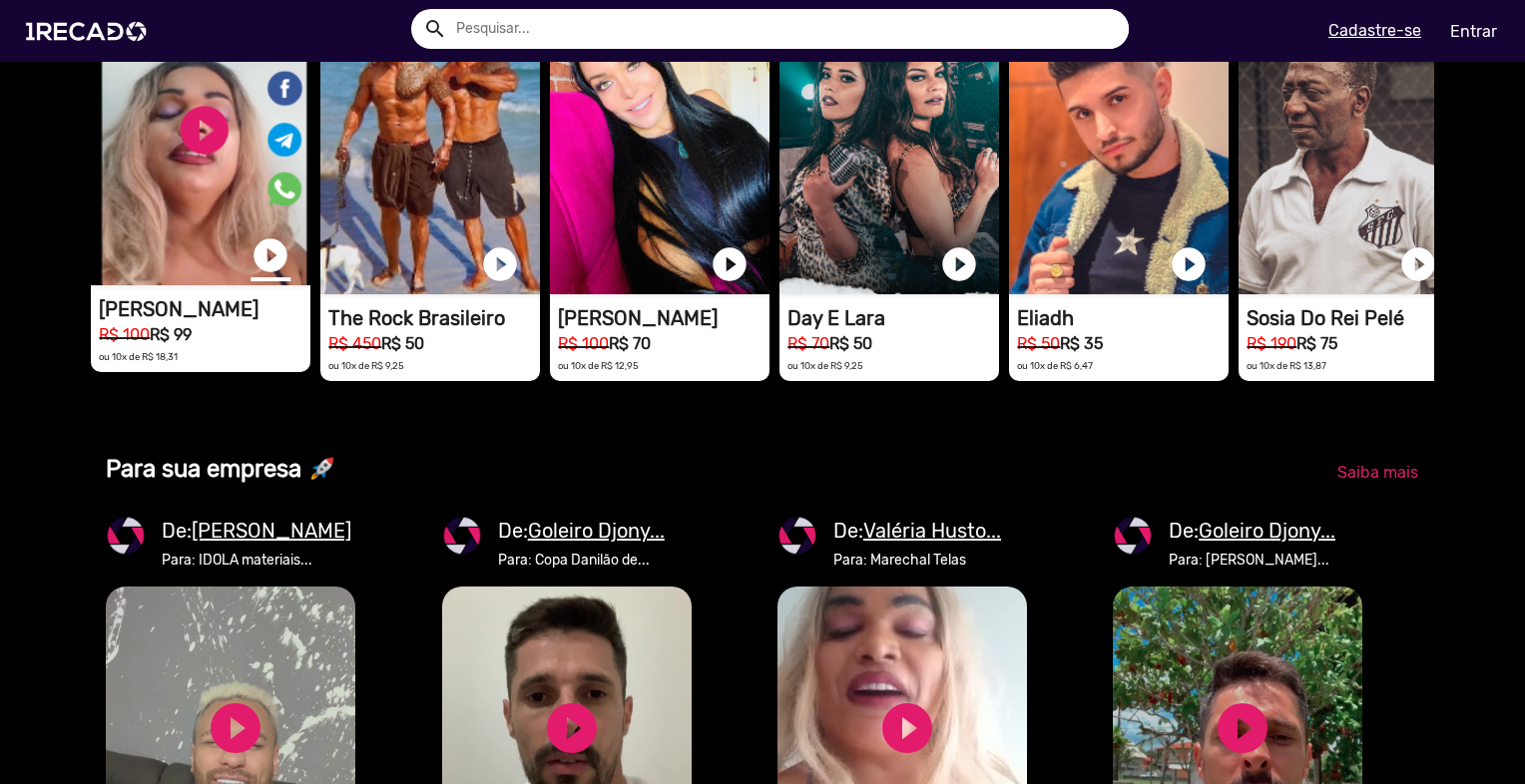 click on "play_circle_filled" at bounding box center [270, -696] 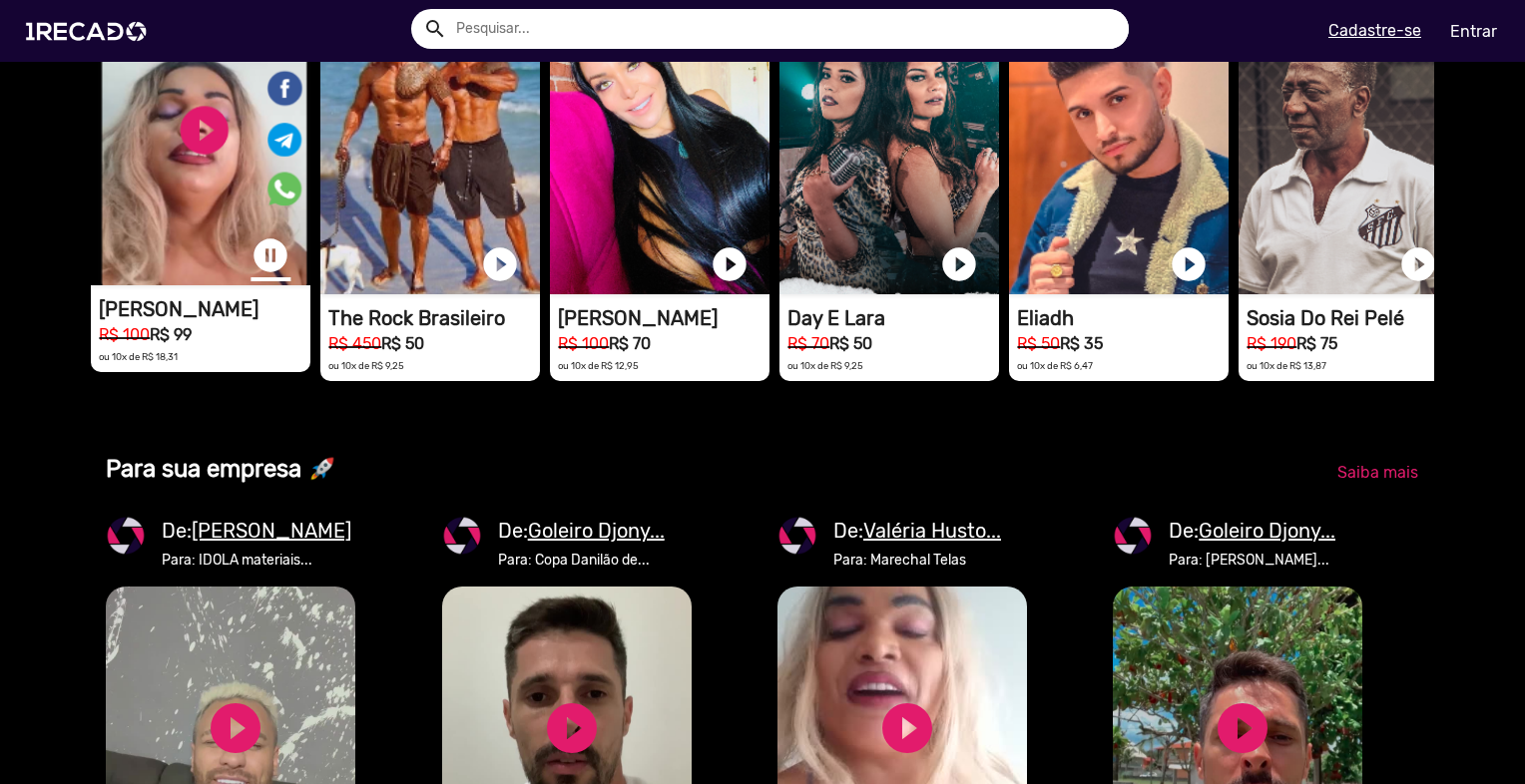 scroll, scrollTop: 0, scrollLeft: 3019, axis: horizontal 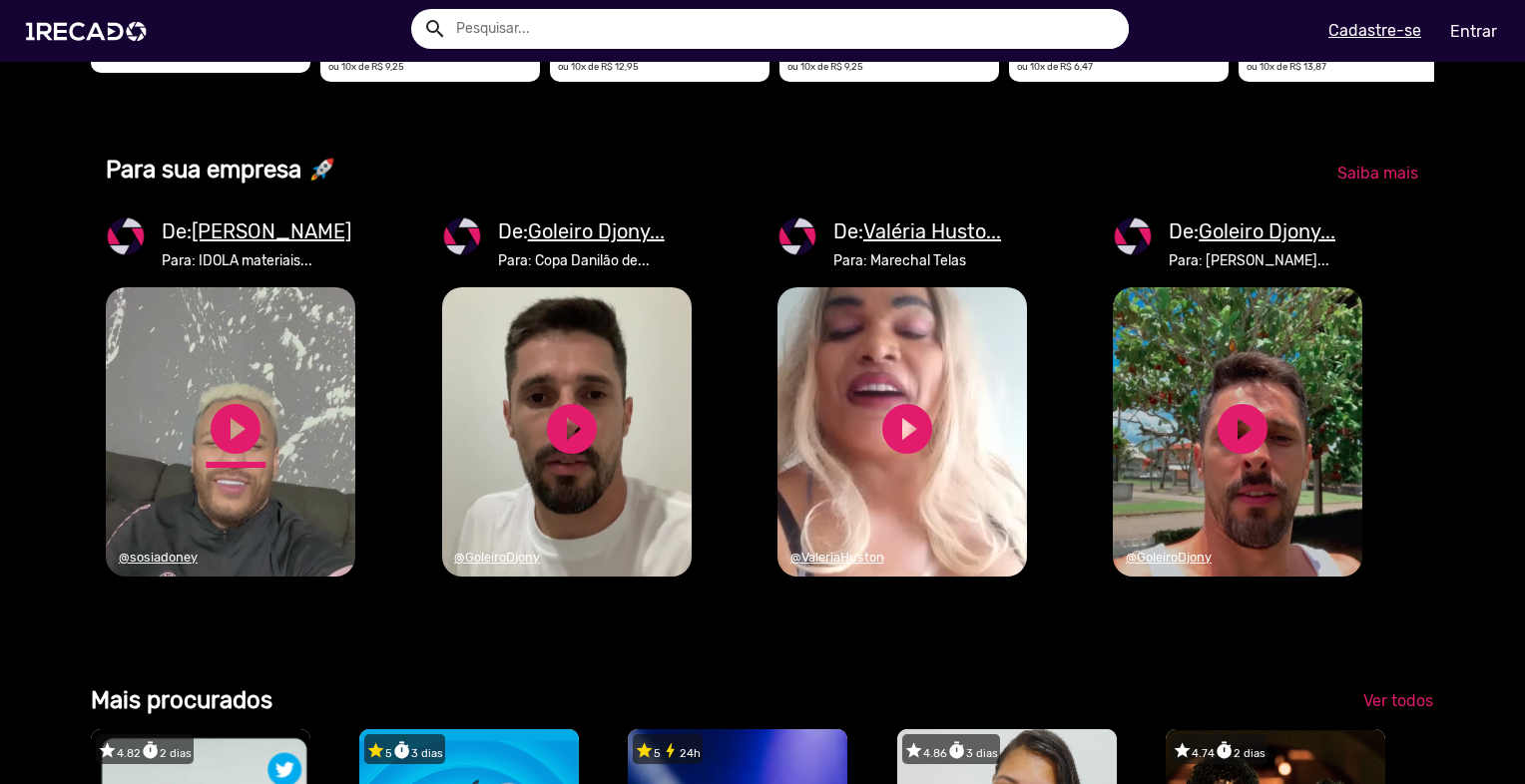 click on "play_circle_filled" at bounding box center (236, 429) 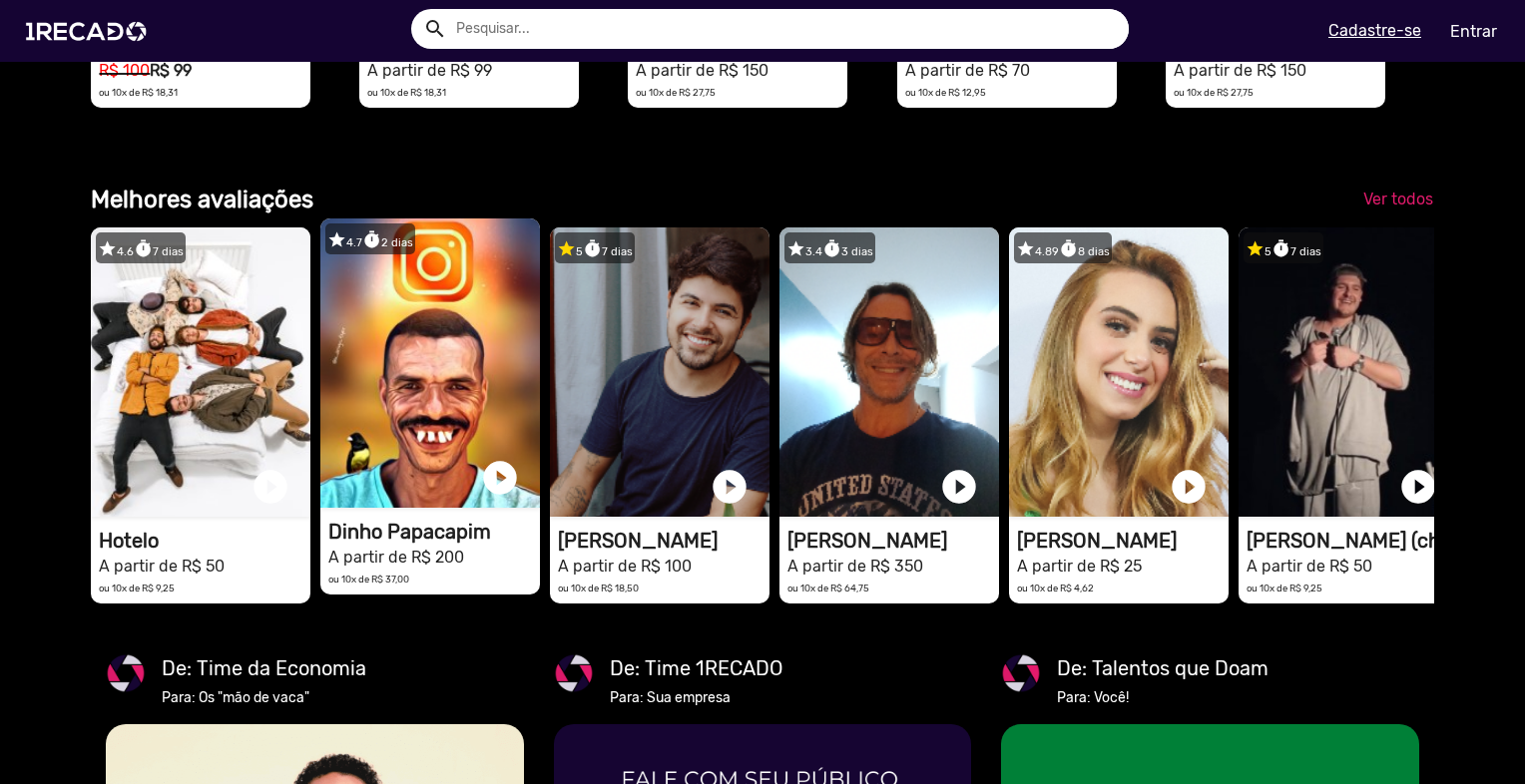 scroll, scrollTop: 3192, scrollLeft: 0, axis: vertical 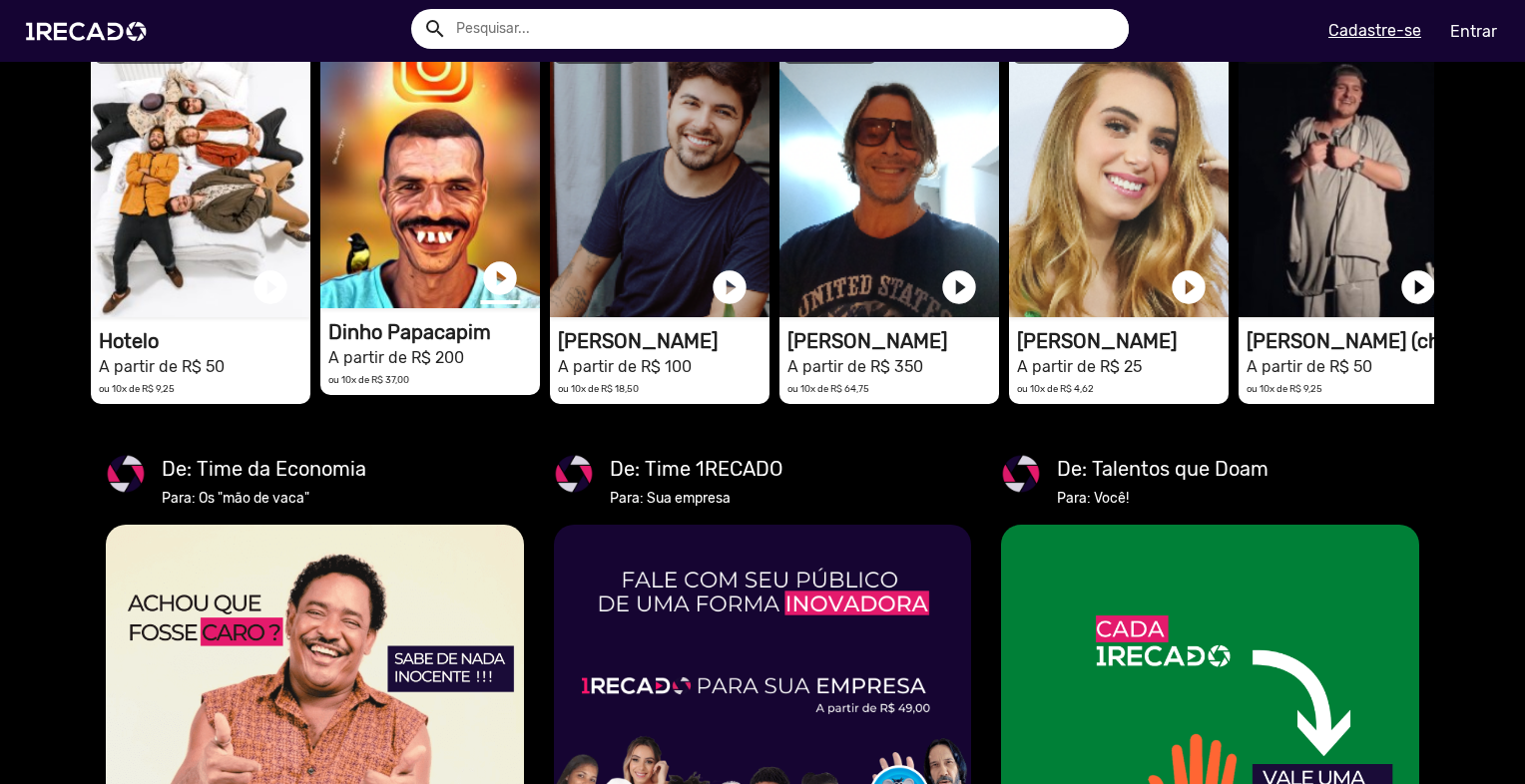 click on "play_circle_filled" at bounding box center [500, -2192] 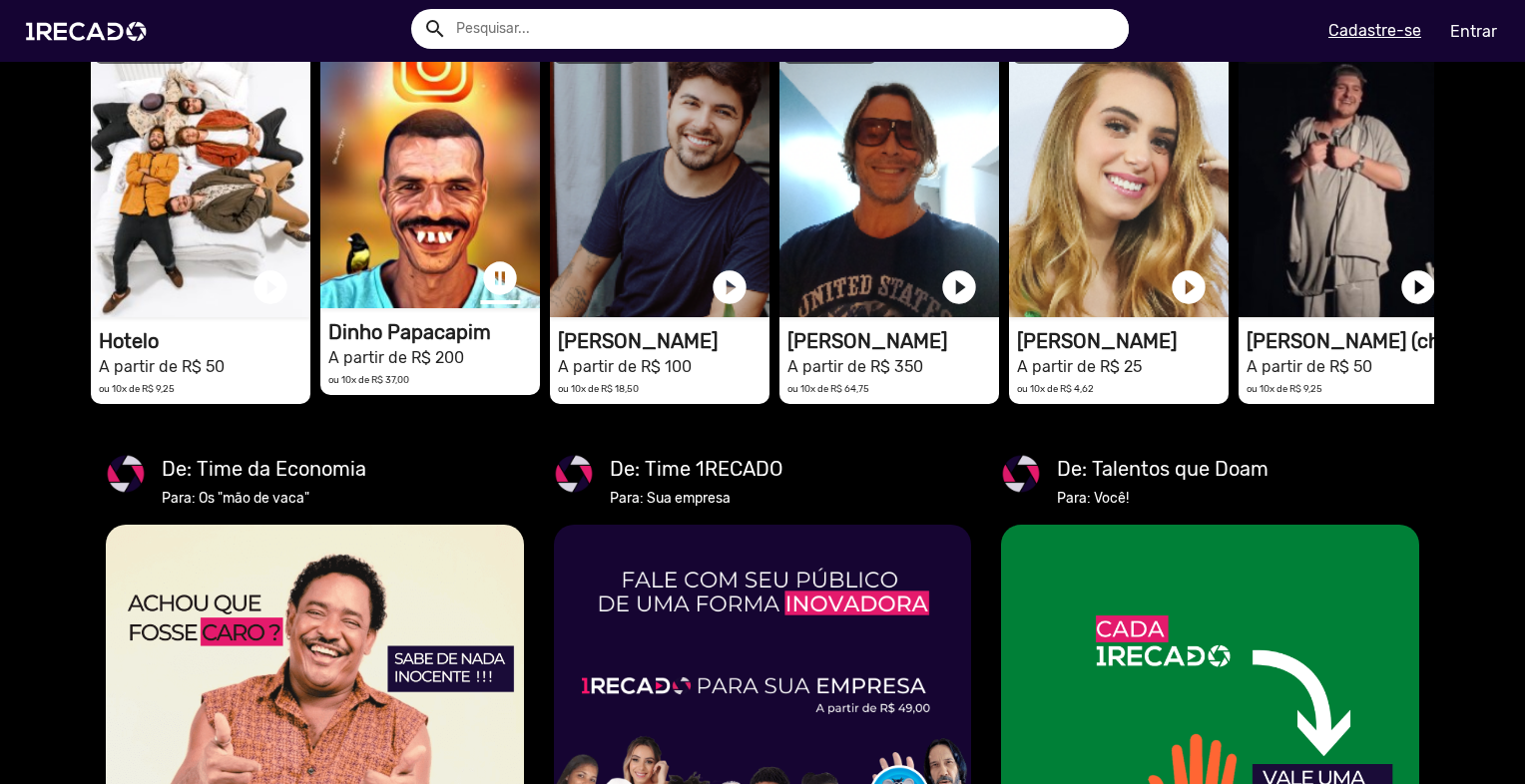 click on "pause_circle" at bounding box center [500, -2192] 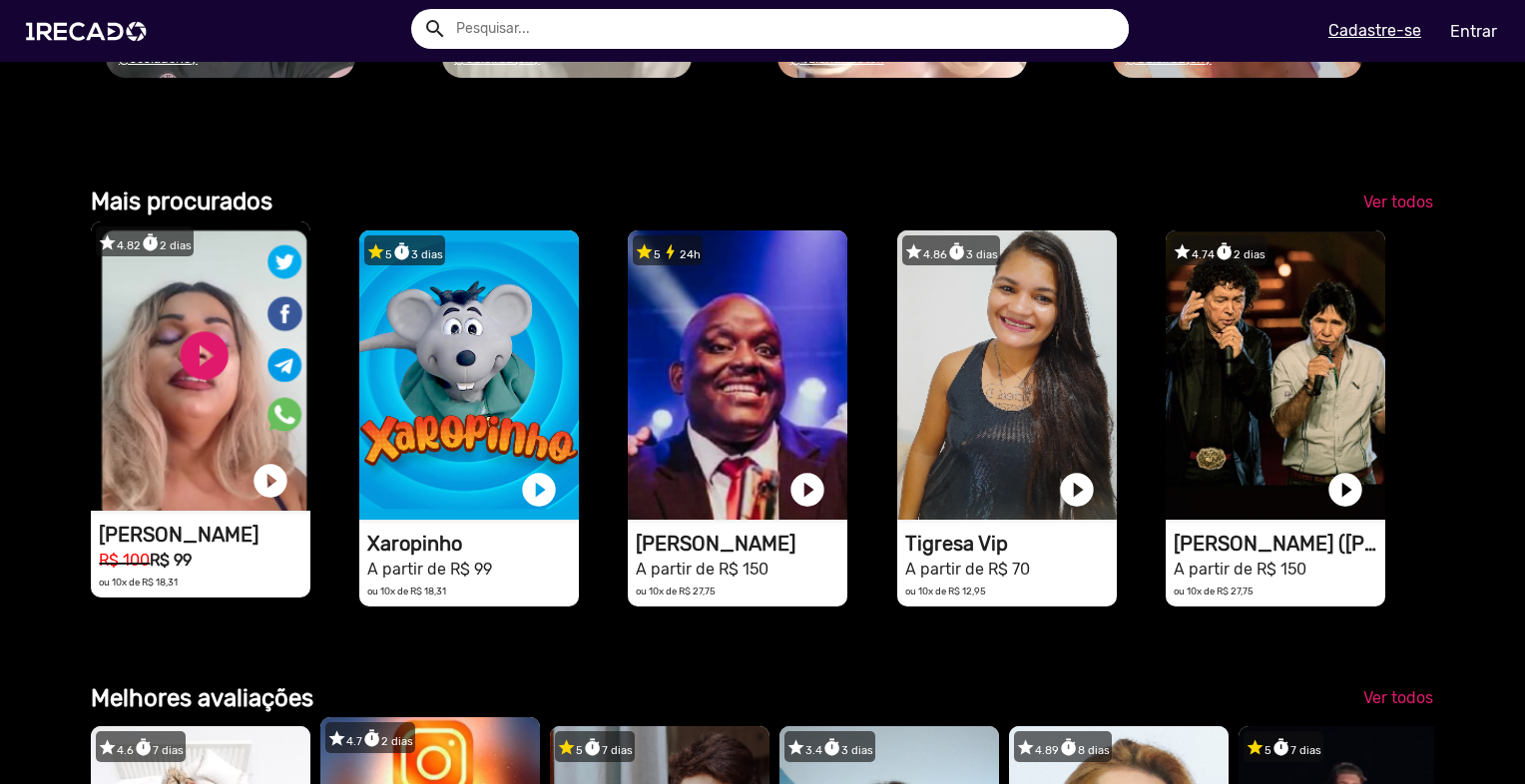 scroll, scrollTop: 2194, scrollLeft: 0, axis: vertical 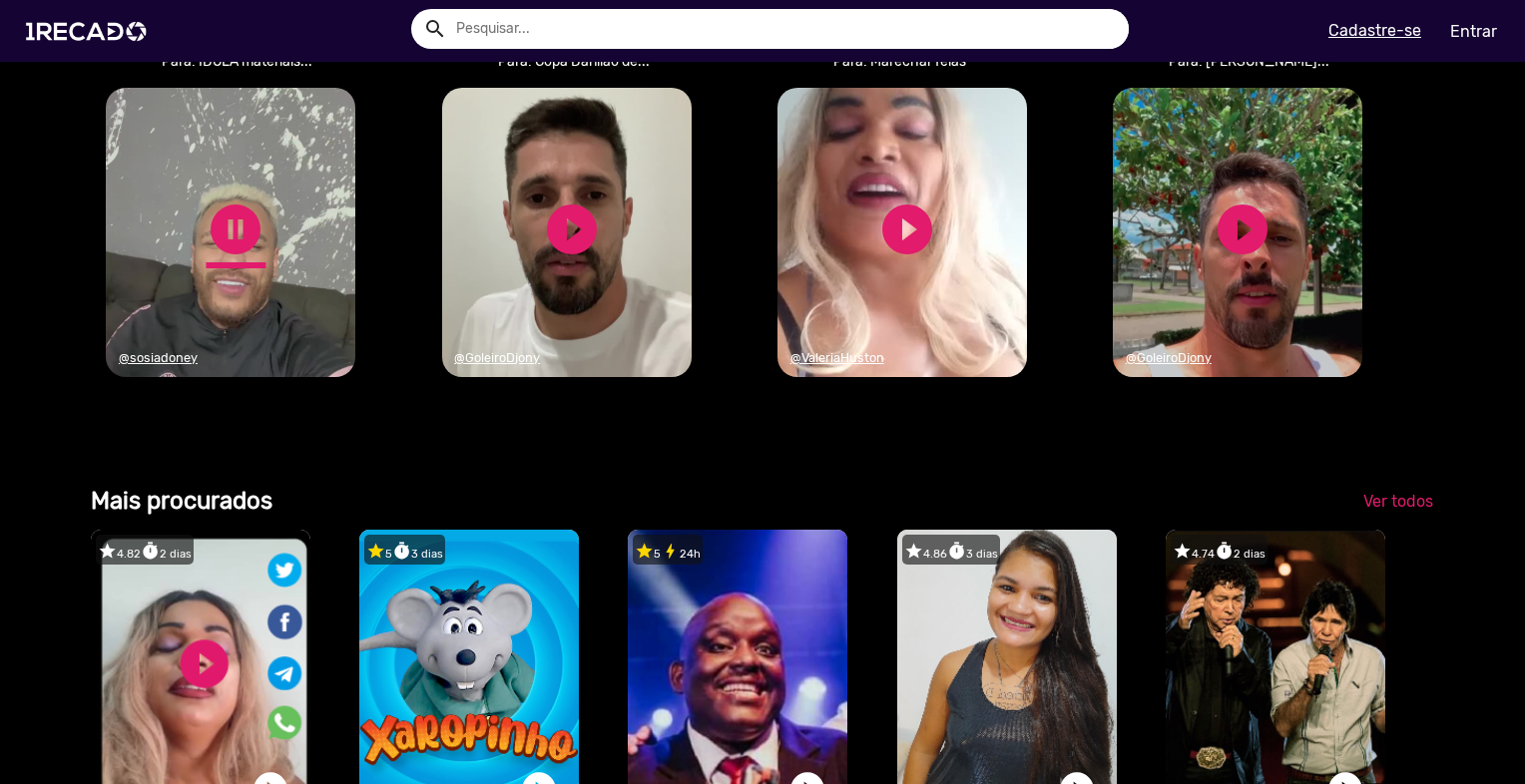click on "pause_circle" at bounding box center (236, 229) 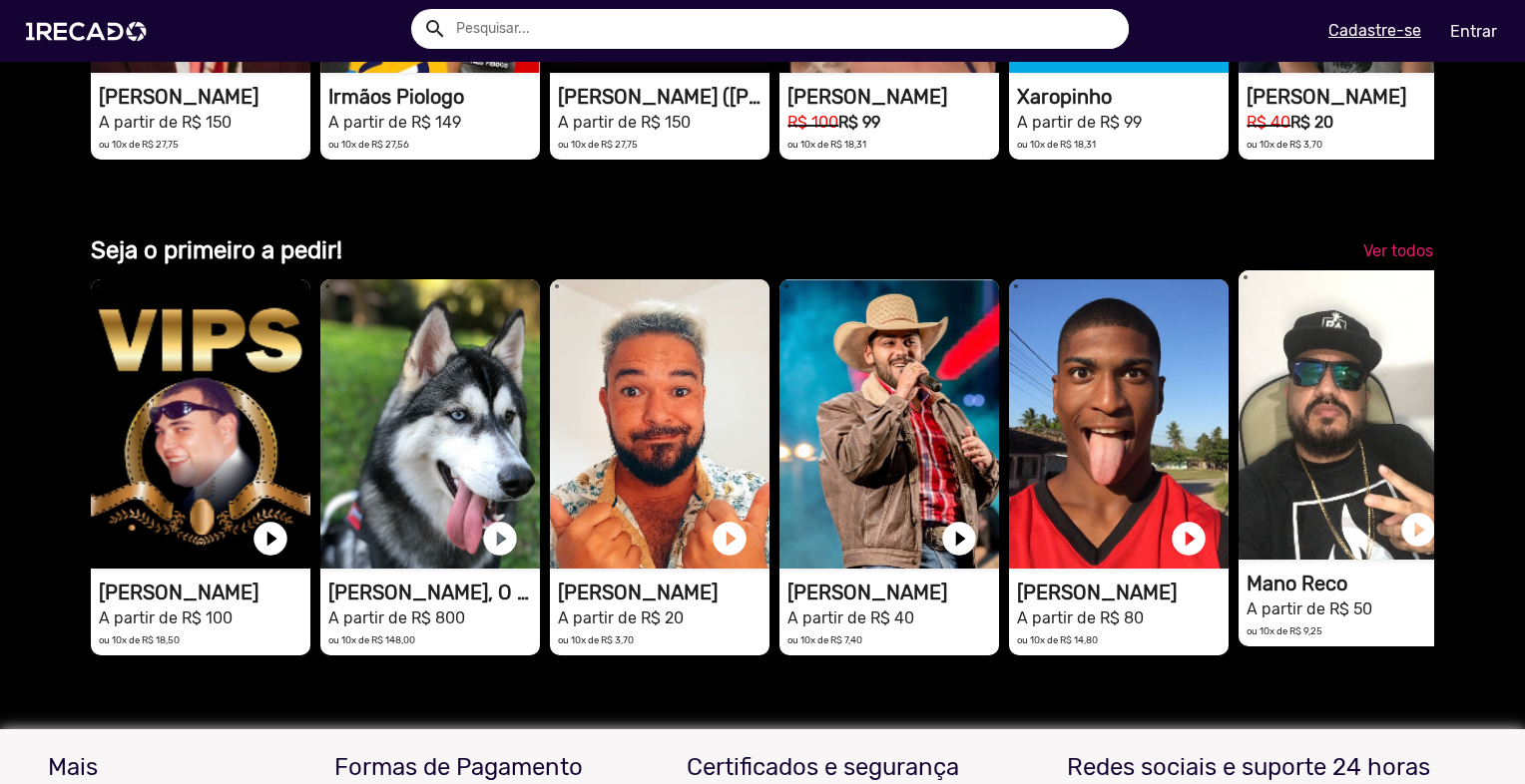 scroll, scrollTop: 4688, scrollLeft: 0, axis: vertical 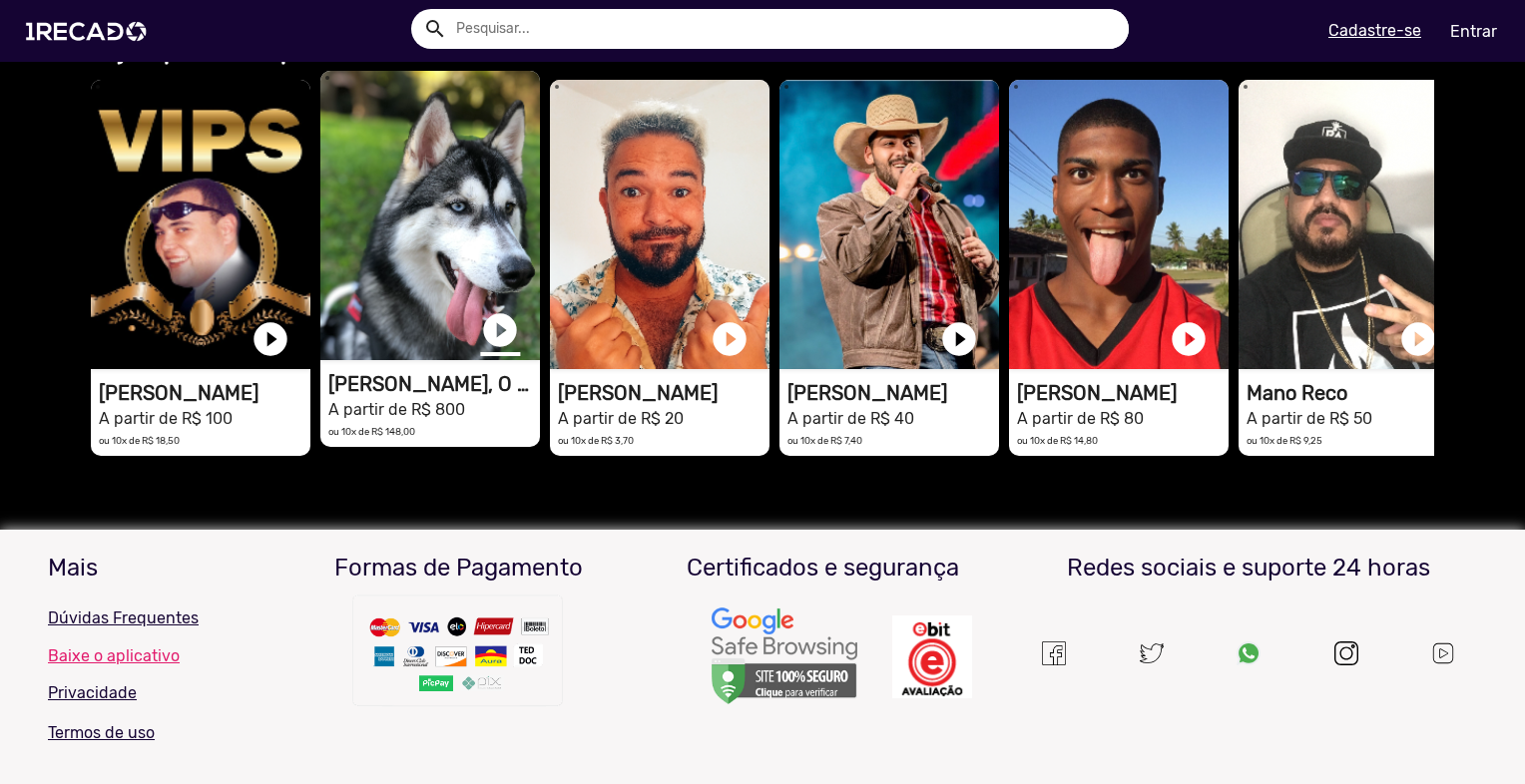 click on "play_circle_filled" at bounding box center (500, -3689) 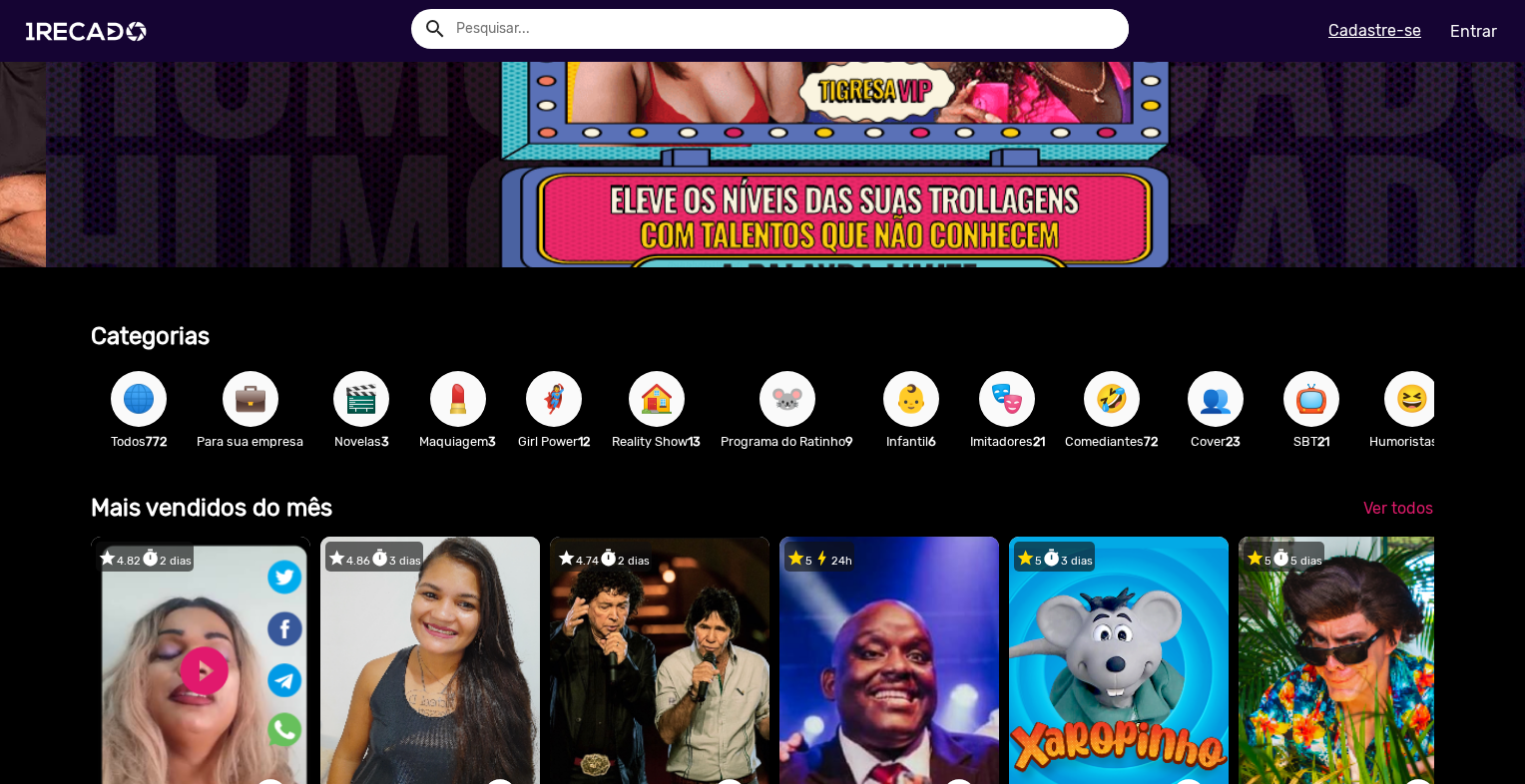 scroll, scrollTop: 602, scrollLeft: 0, axis: vertical 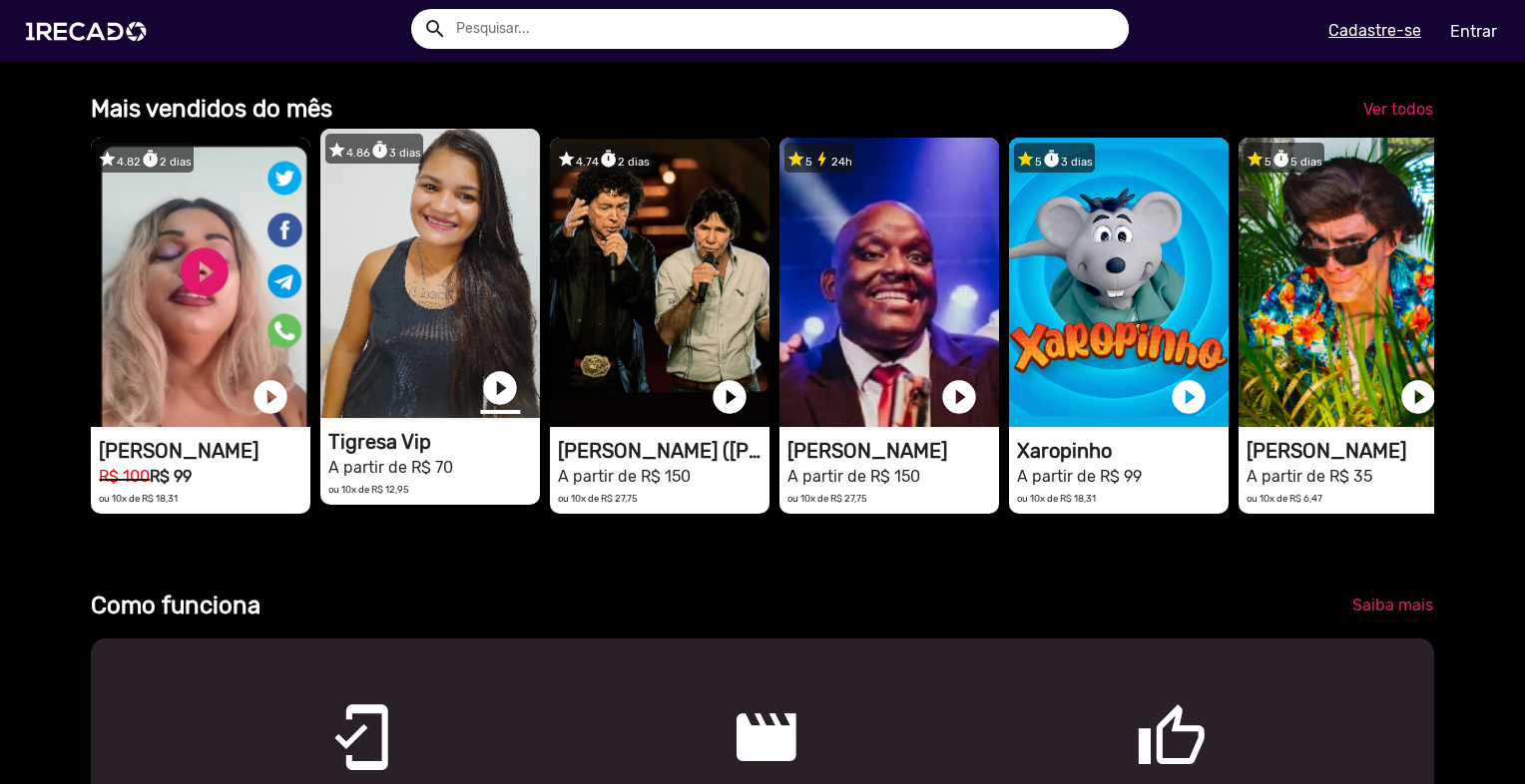 click on "play_circle_filled" at bounding box center [500, 388] 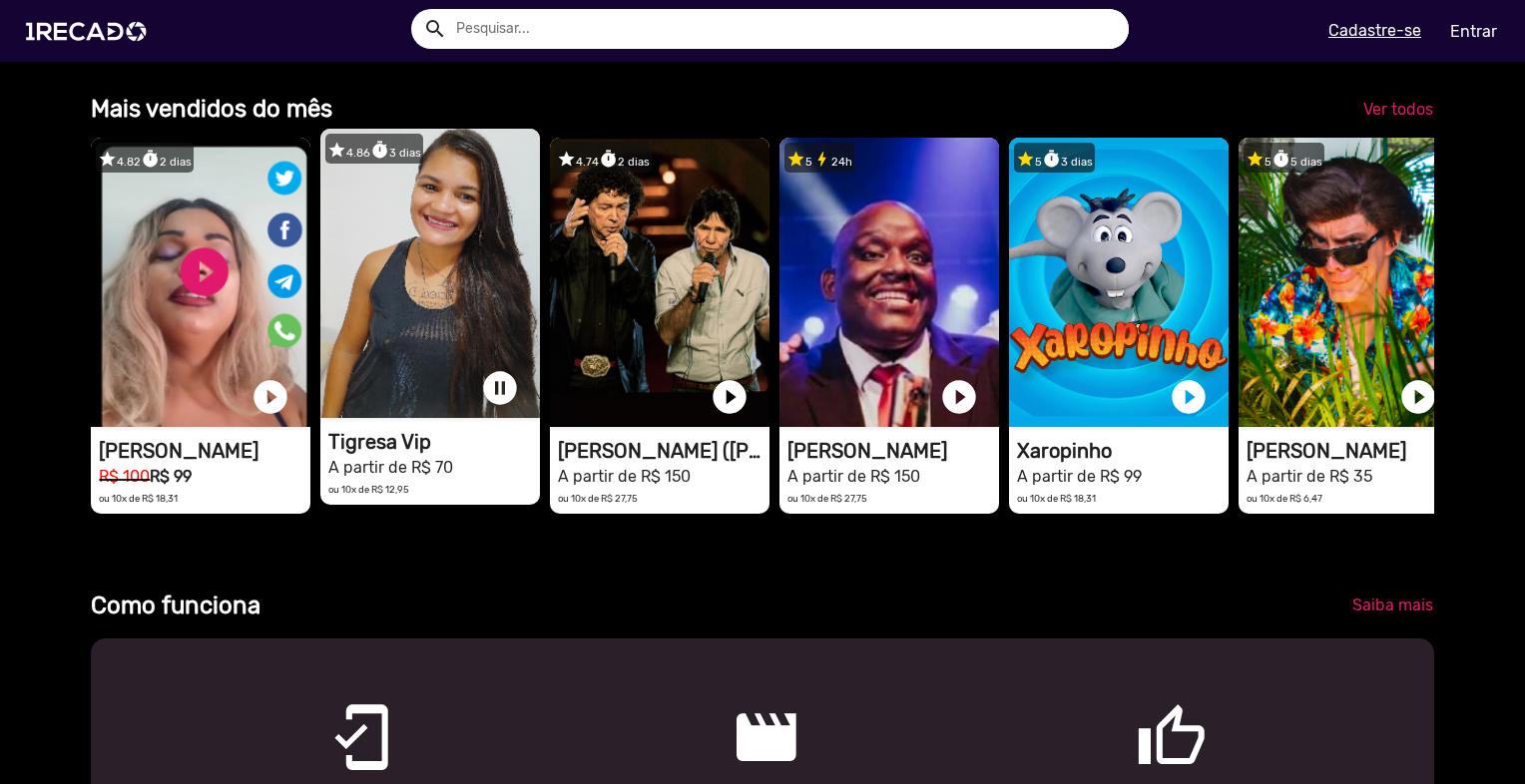 click on "1RECADO vídeos dedicados para fãs e empresas" at bounding box center [201, 282] 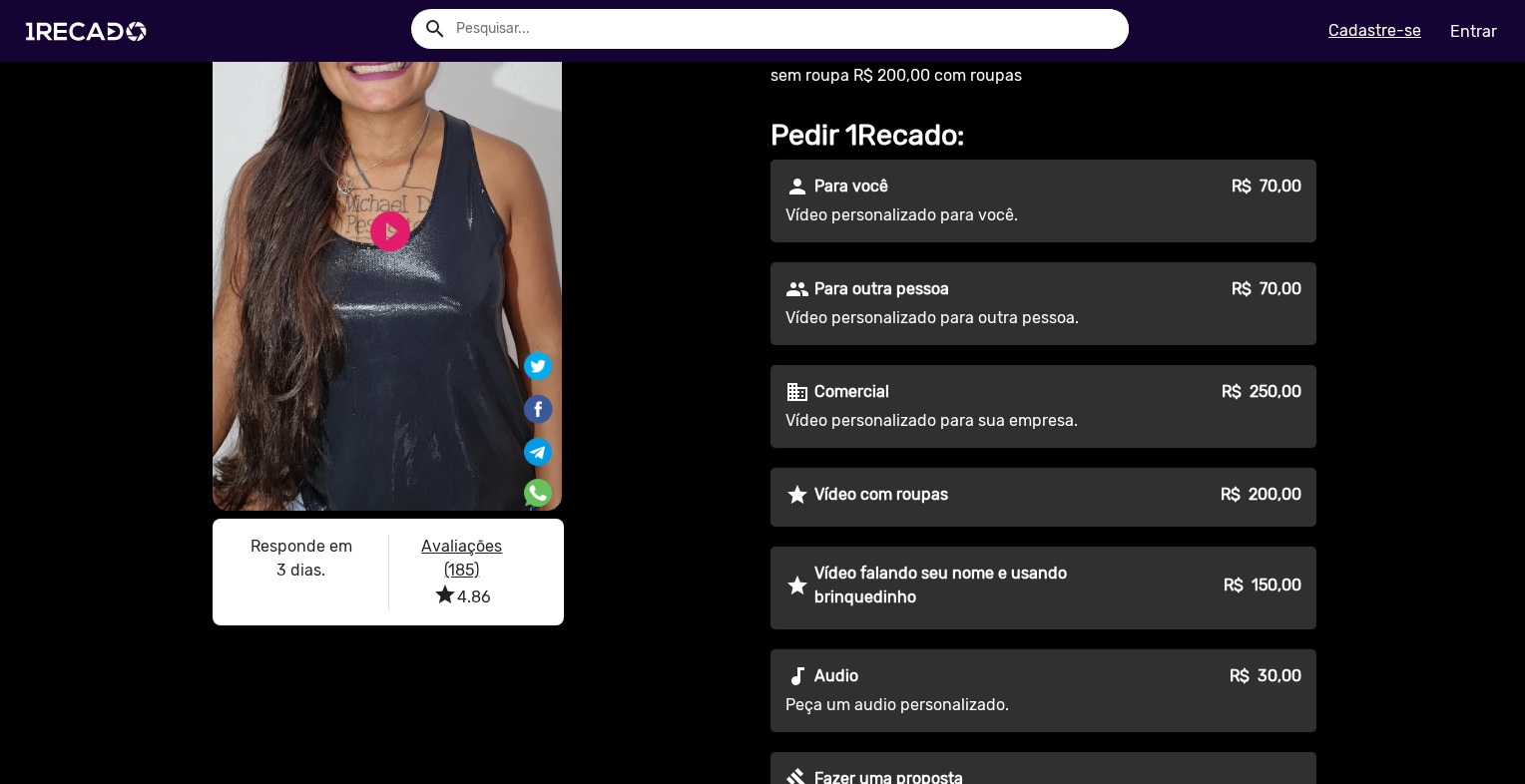 scroll, scrollTop: 399, scrollLeft: 0, axis: vertical 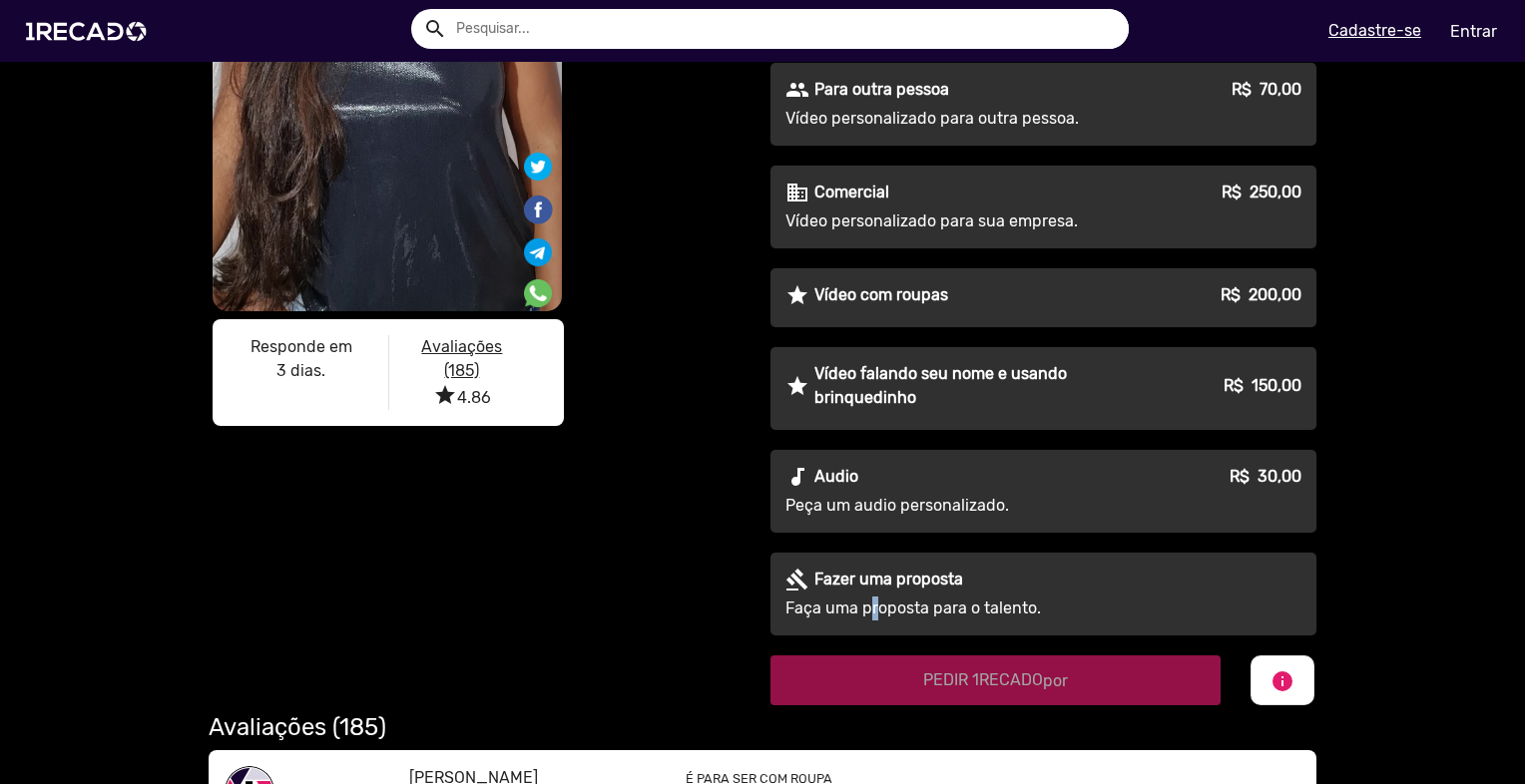 click on "Faça uma proposta para o talento." 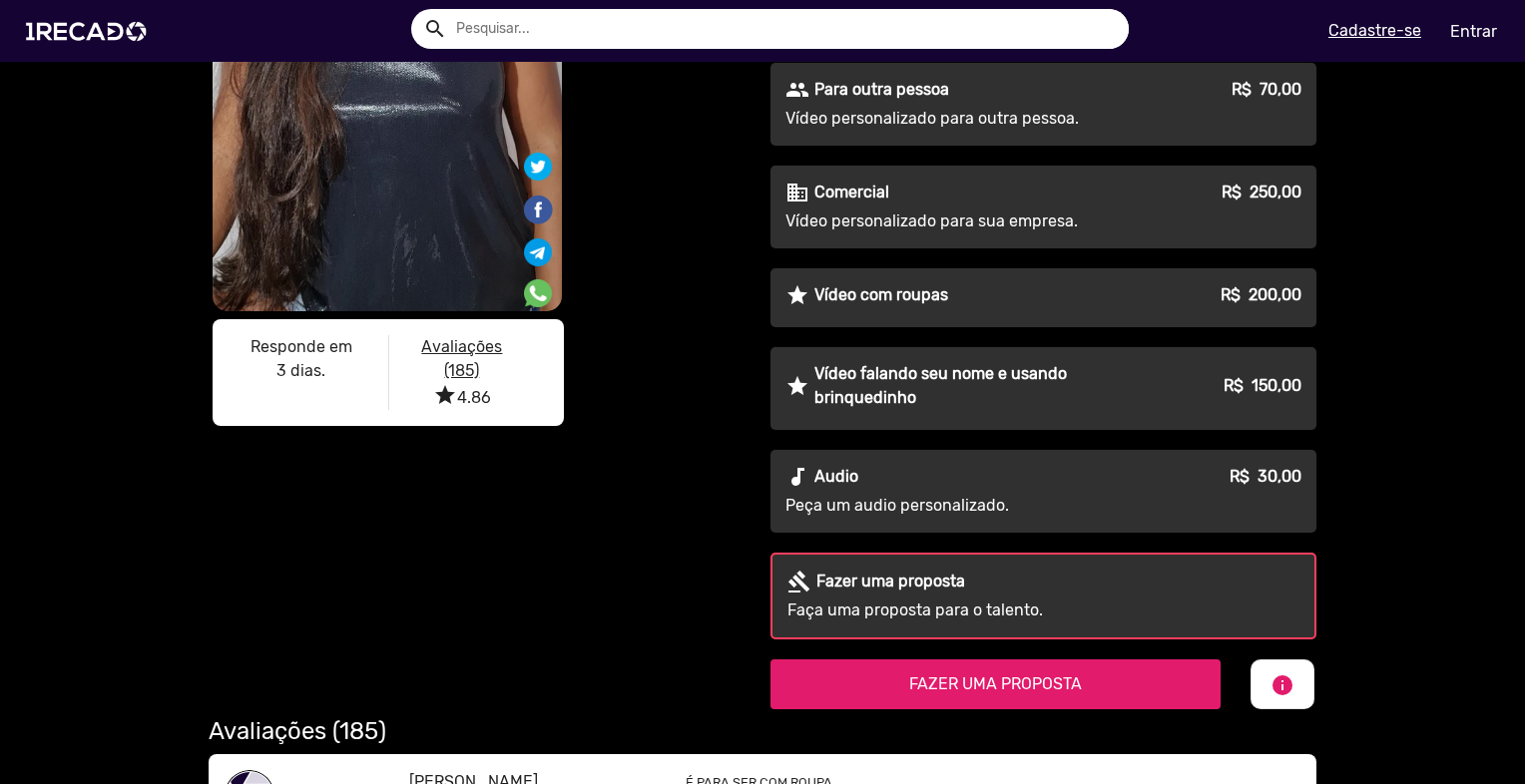 drag, startPoint x: 858, startPoint y: 598, endPoint x: 924, endPoint y: 594, distance: 66.1211 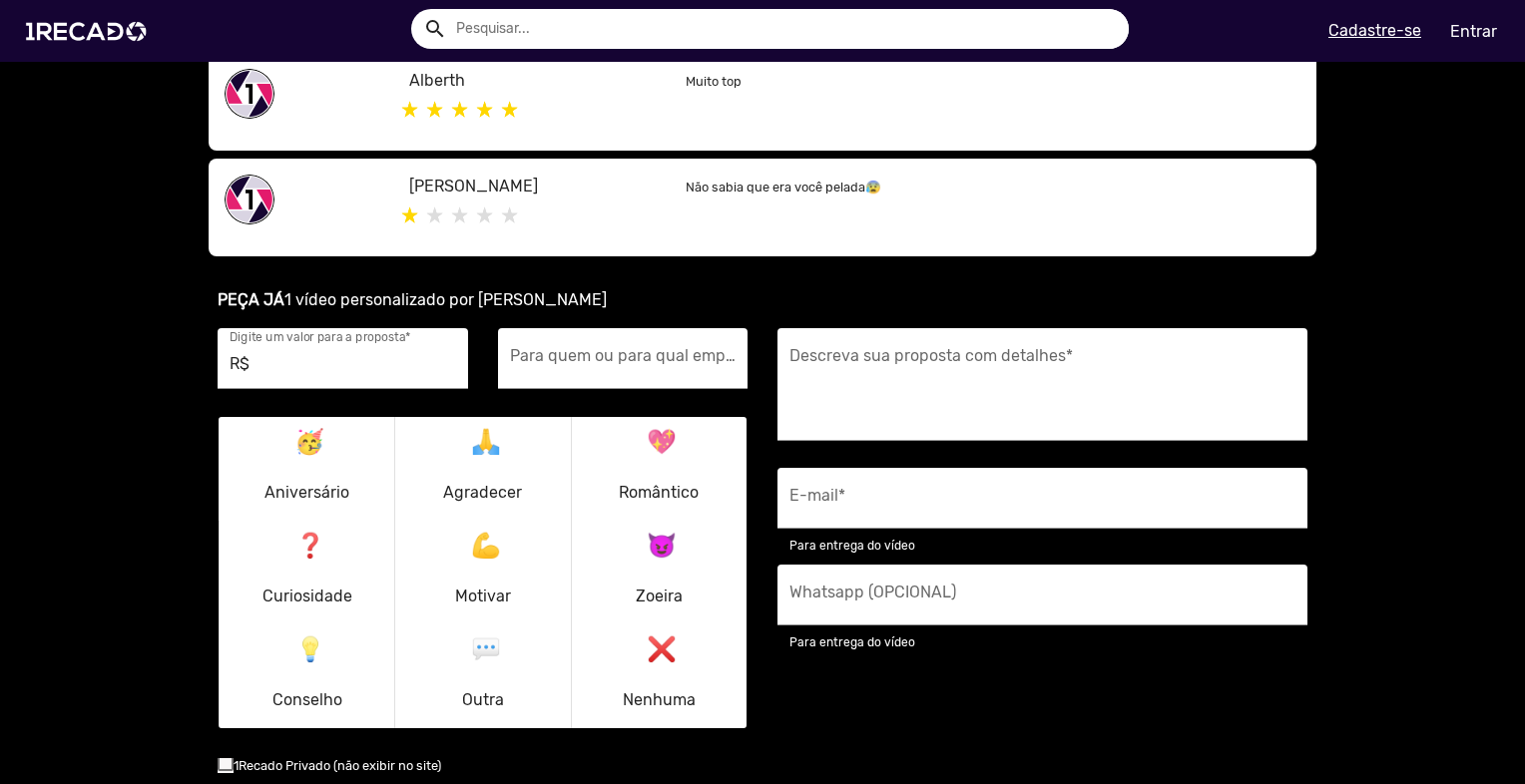 scroll, scrollTop: 1106, scrollLeft: 0, axis: vertical 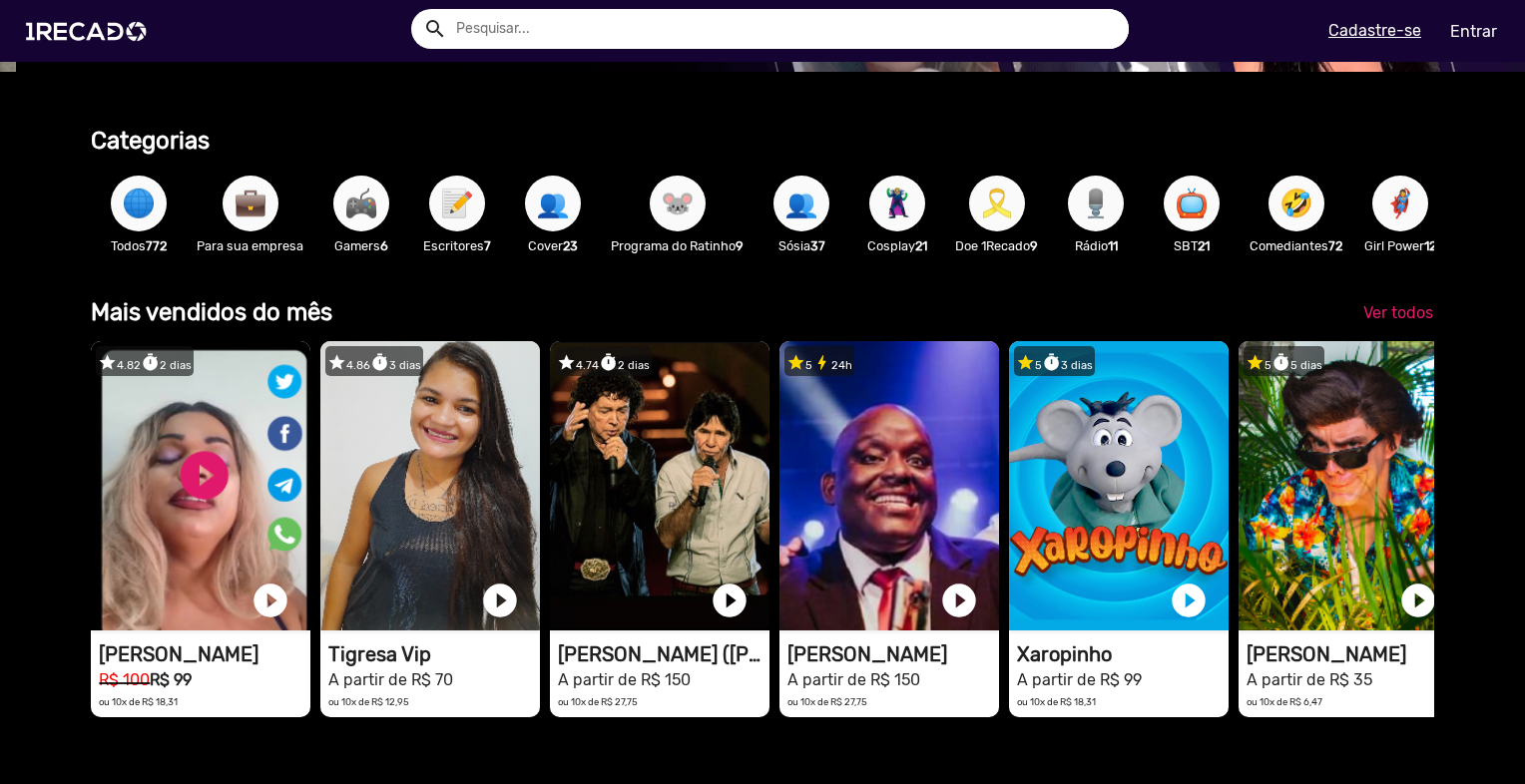 click on "🎮" at bounding box center (361, 203) 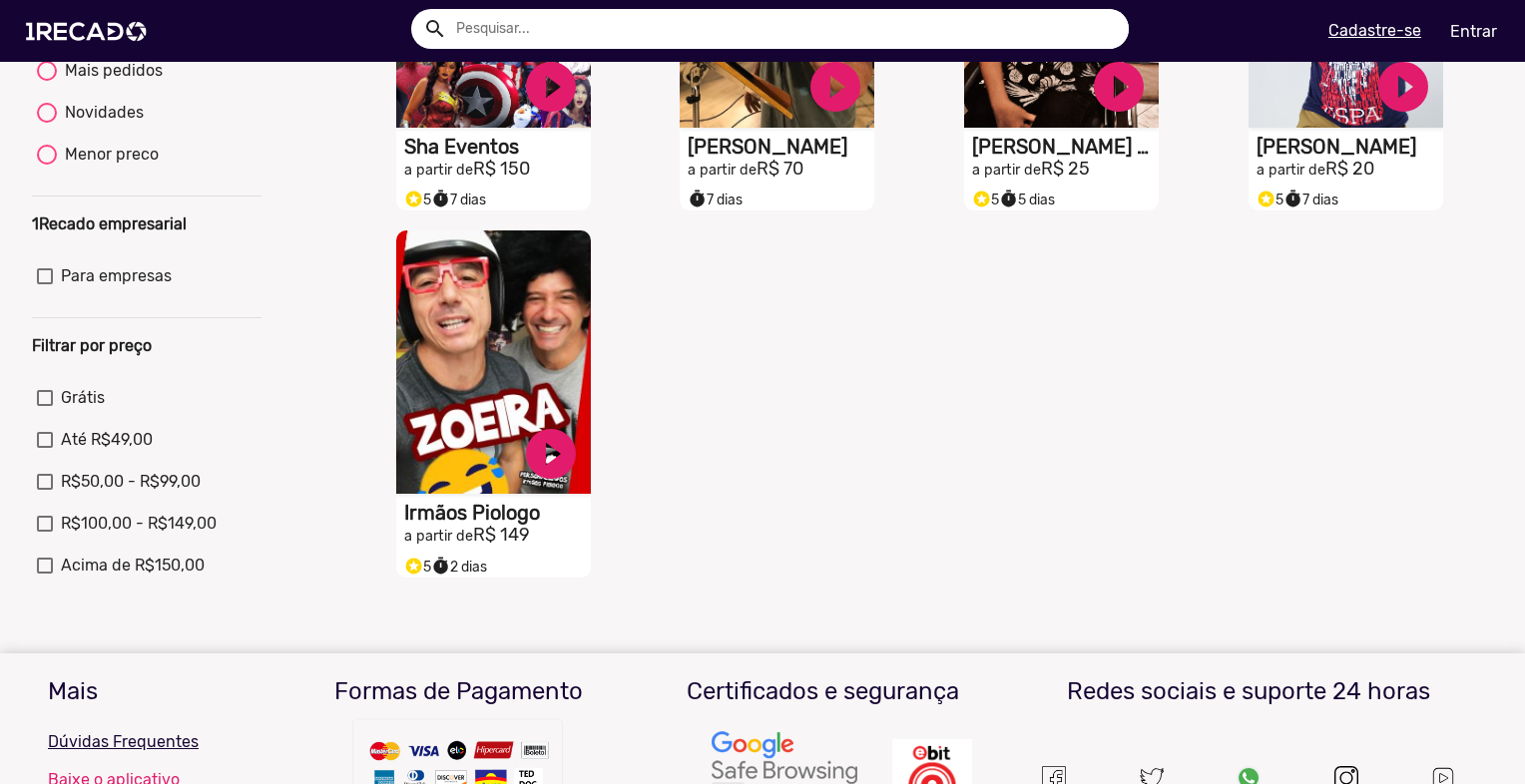 scroll, scrollTop: 187, scrollLeft: 0, axis: vertical 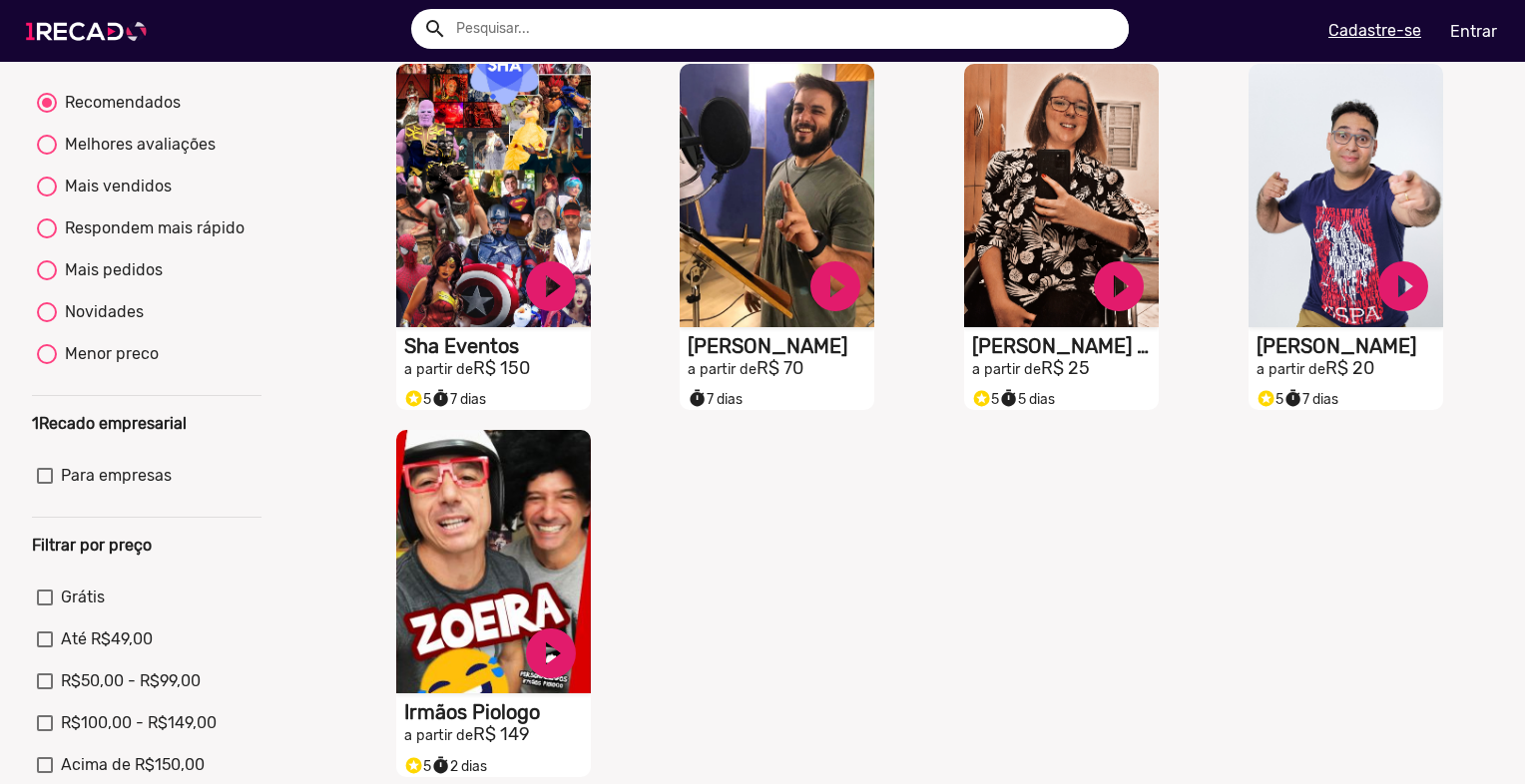 drag, startPoint x: 0, startPoint y: 118, endPoint x: 23, endPoint y: 2, distance: 118.258192 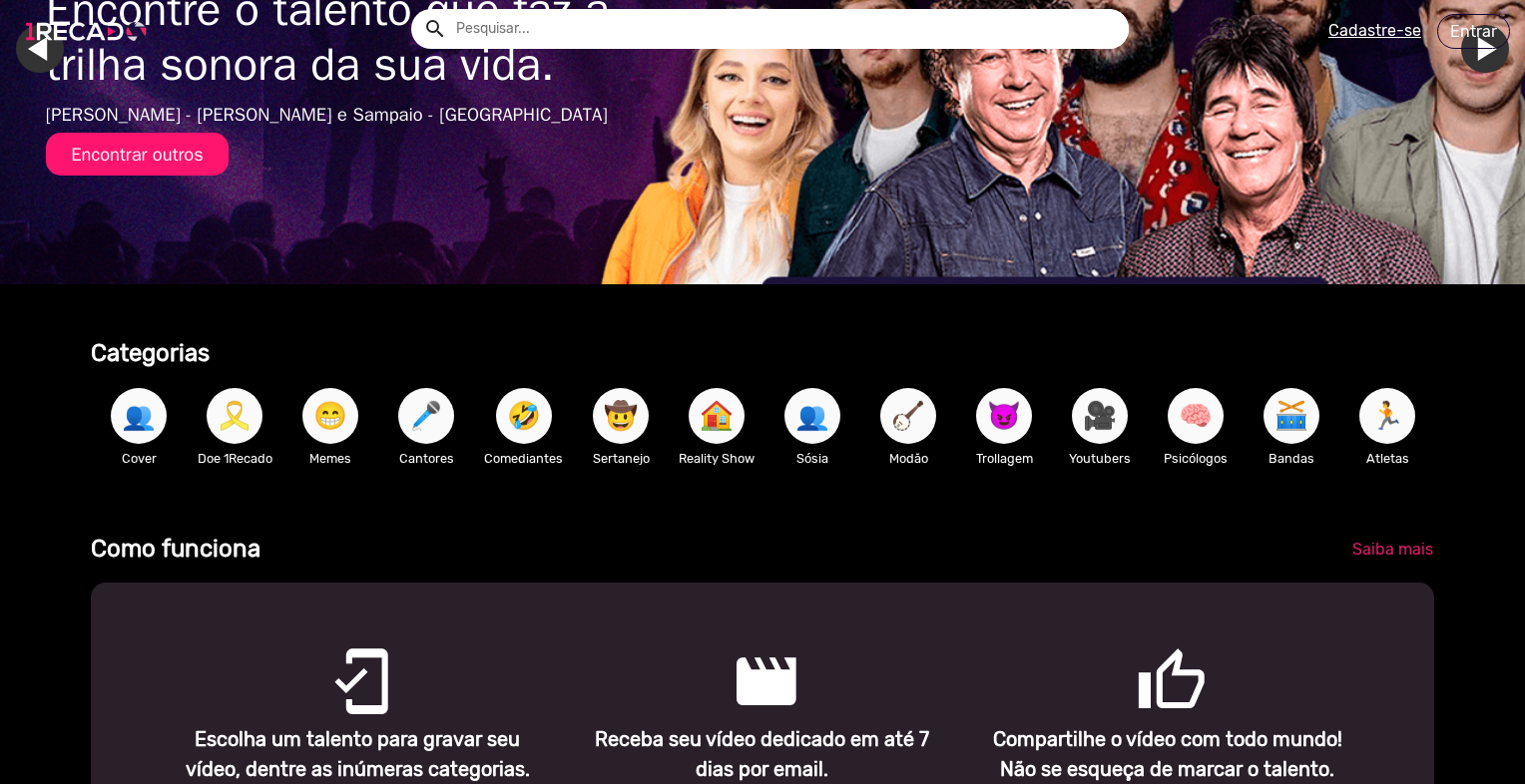 scroll, scrollTop: 0, scrollLeft: 0, axis: both 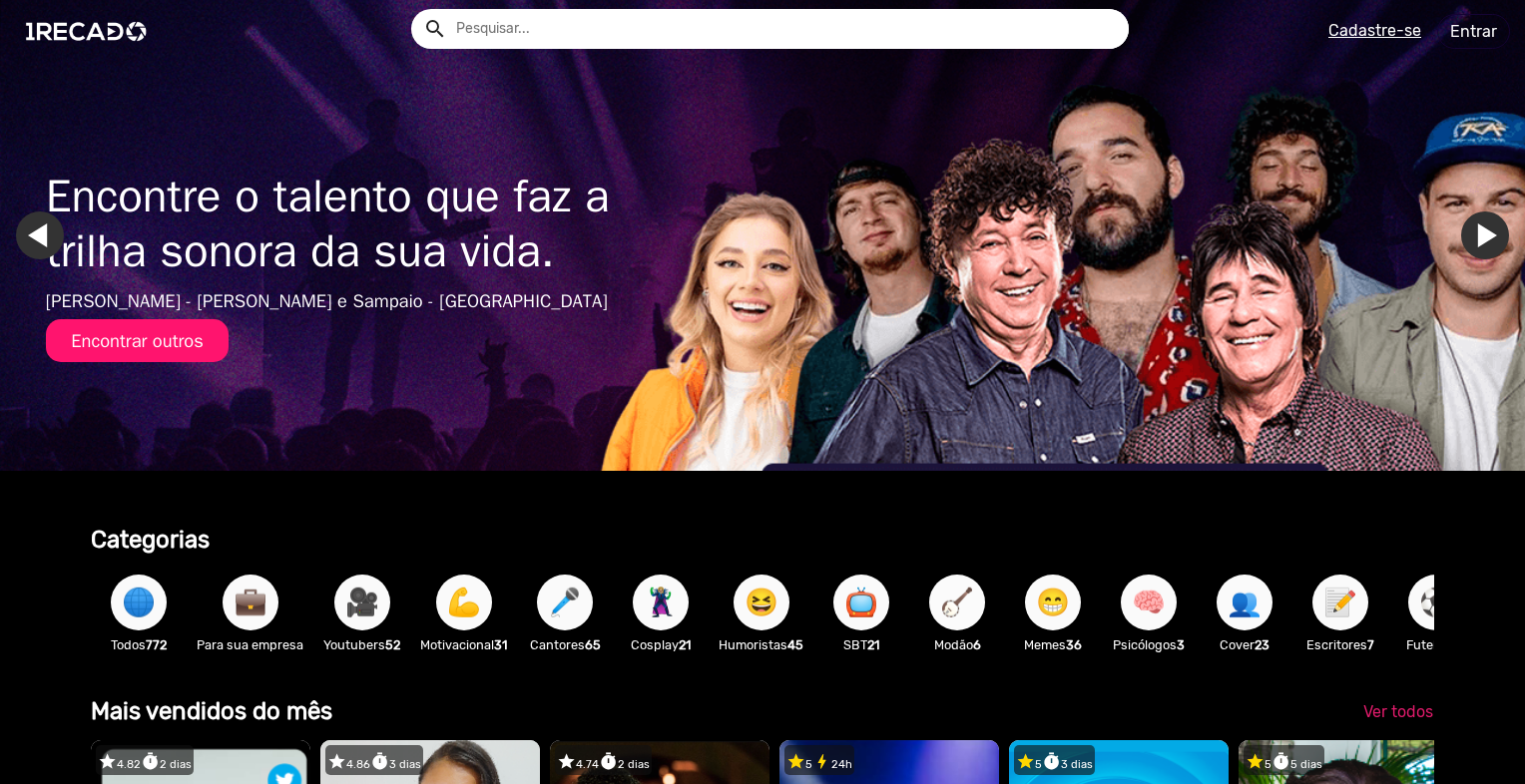click on "🪕" at bounding box center (957, 602) 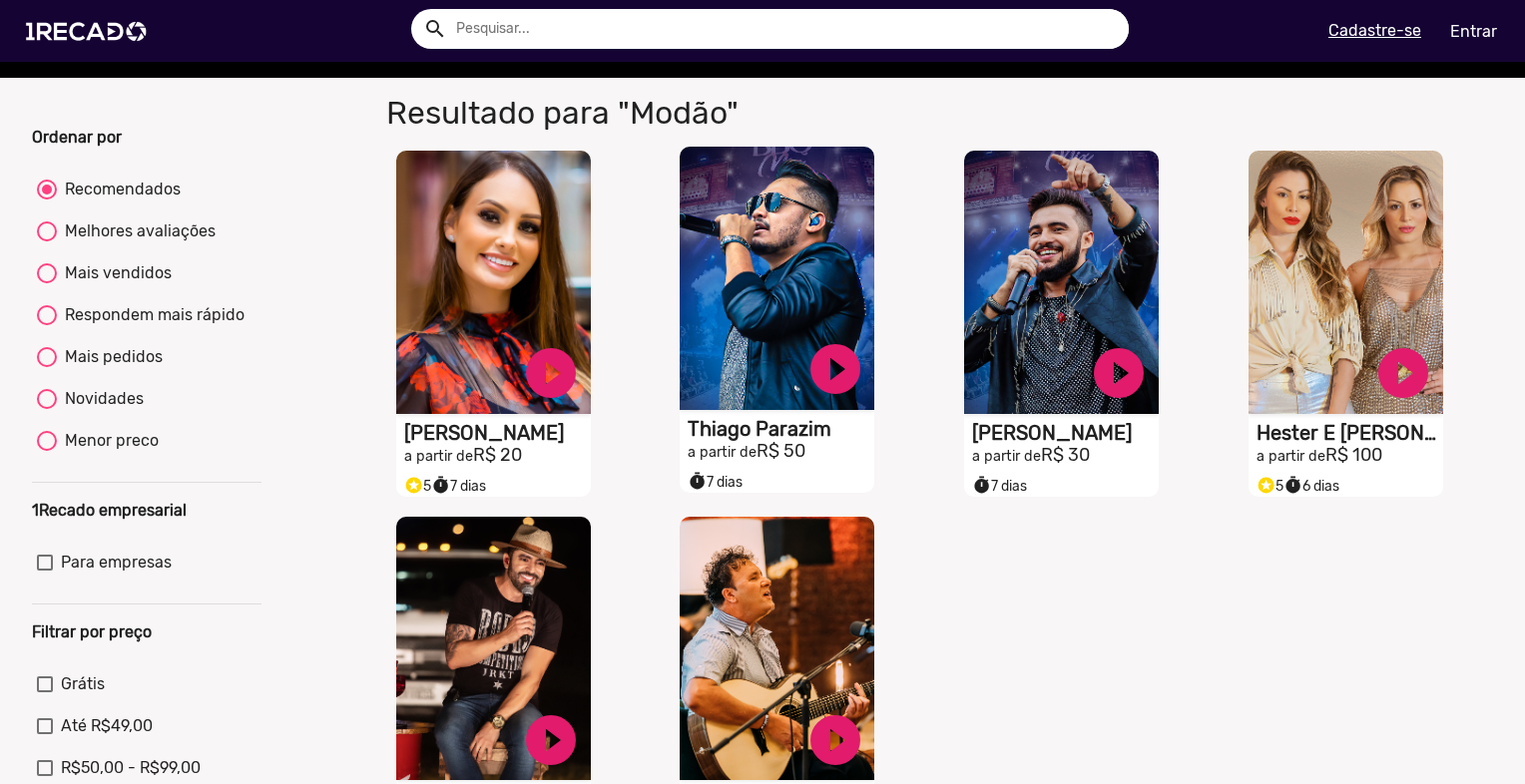 scroll, scrollTop: 399, scrollLeft: 0, axis: vertical 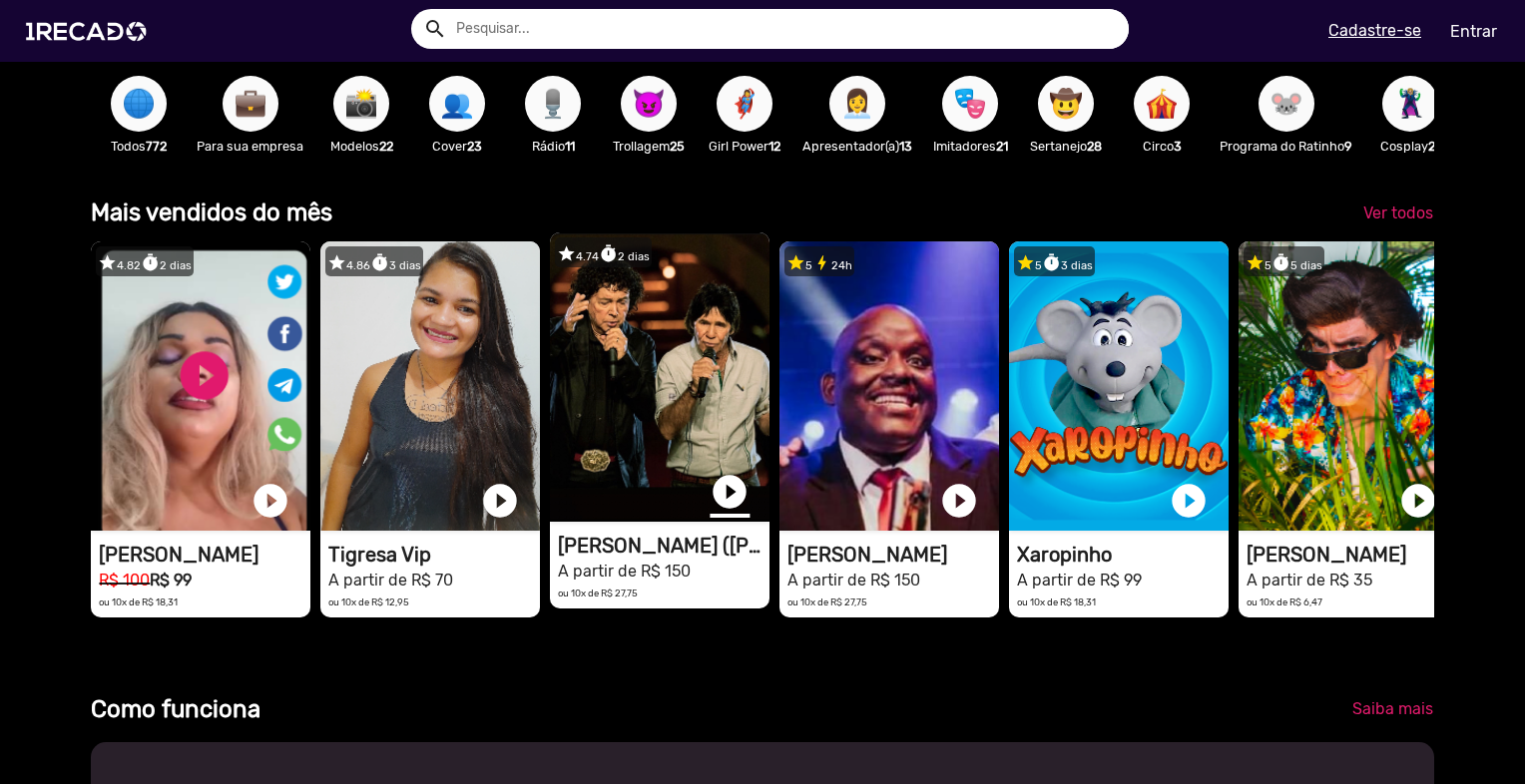 click on "play_circle_filled" at bounding box center (730, 492) 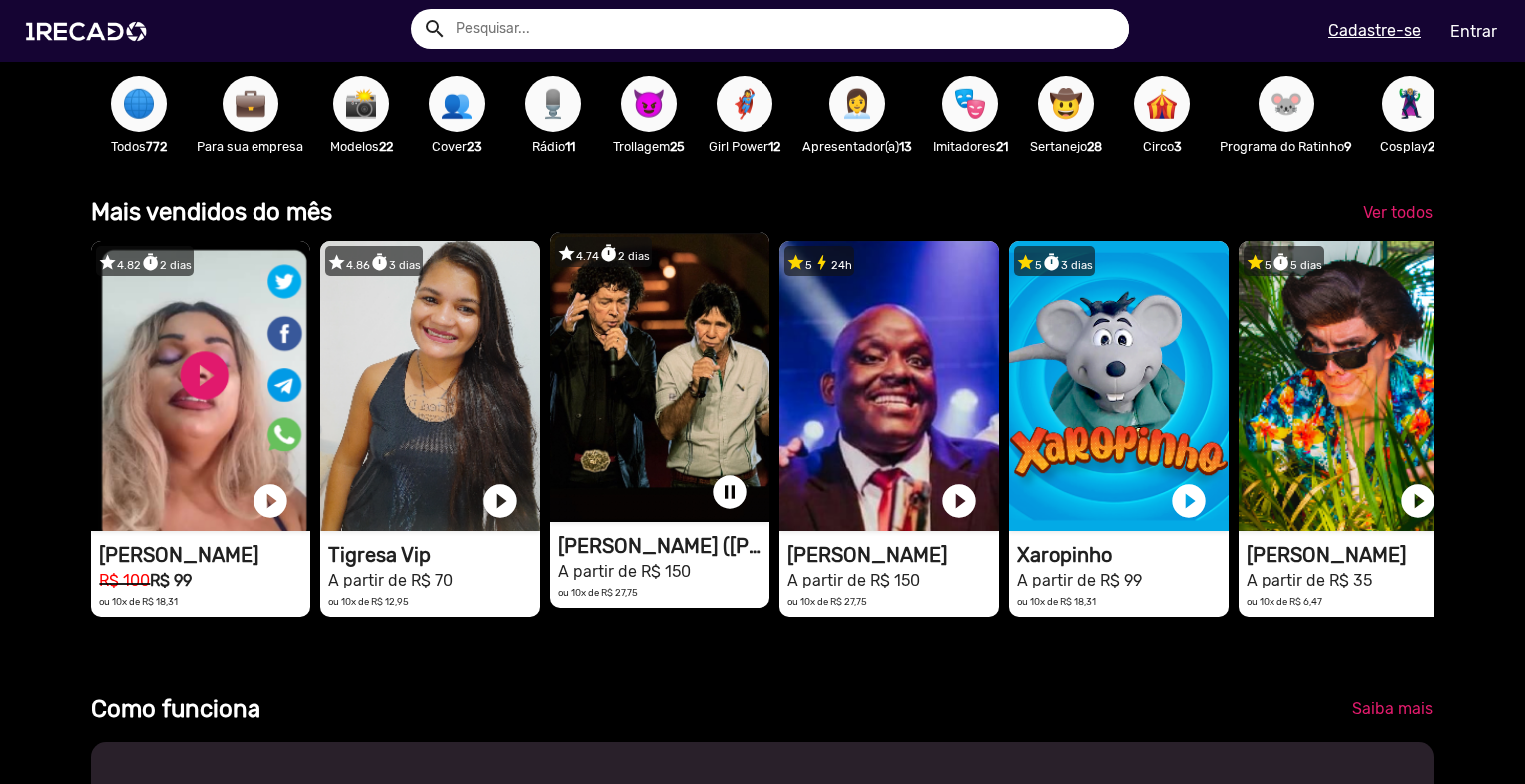 scroll, scrollTop: 0, scrollLeft: 4529, axis: horizontal 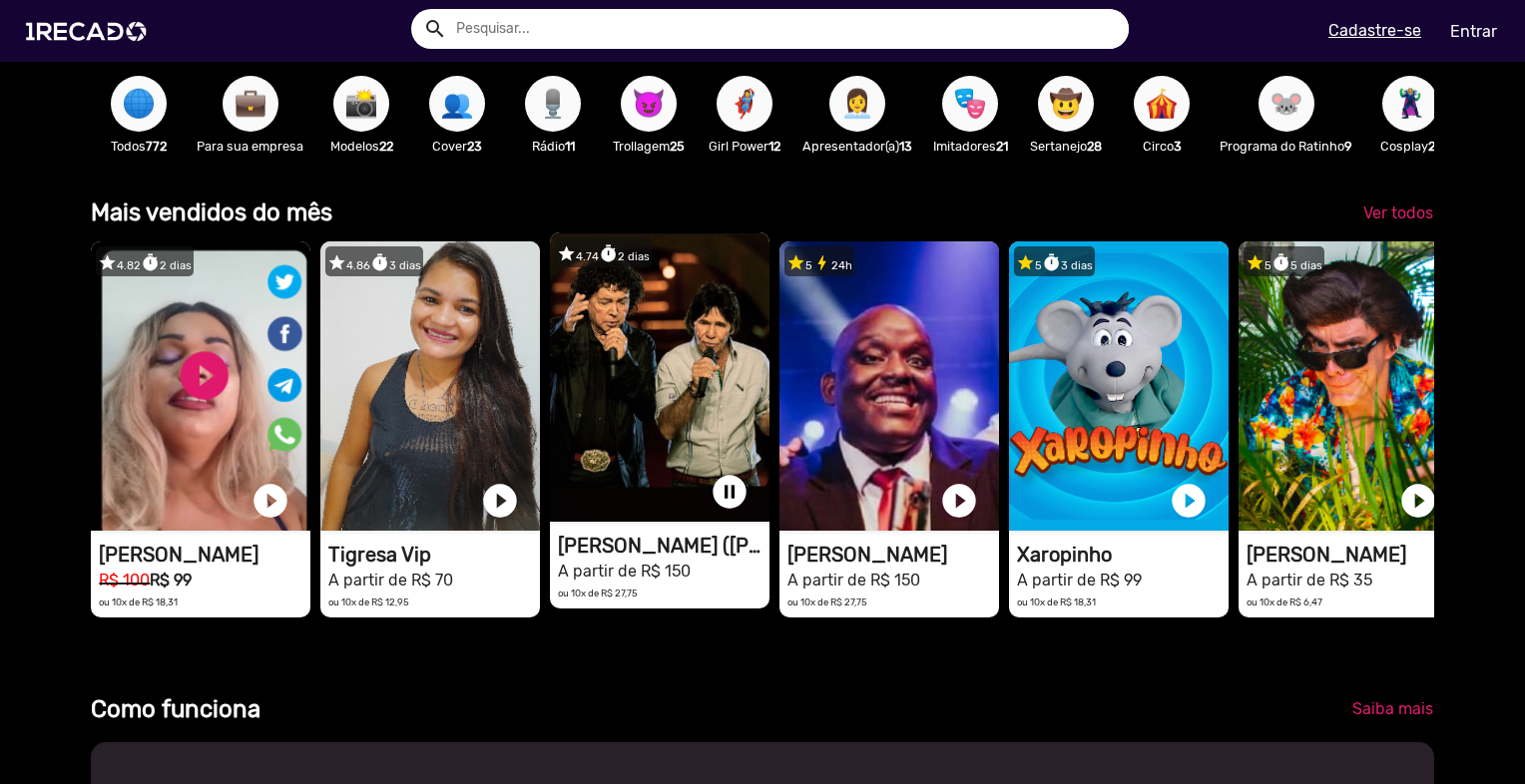 click on "😈" at bounding box center (649, 104) 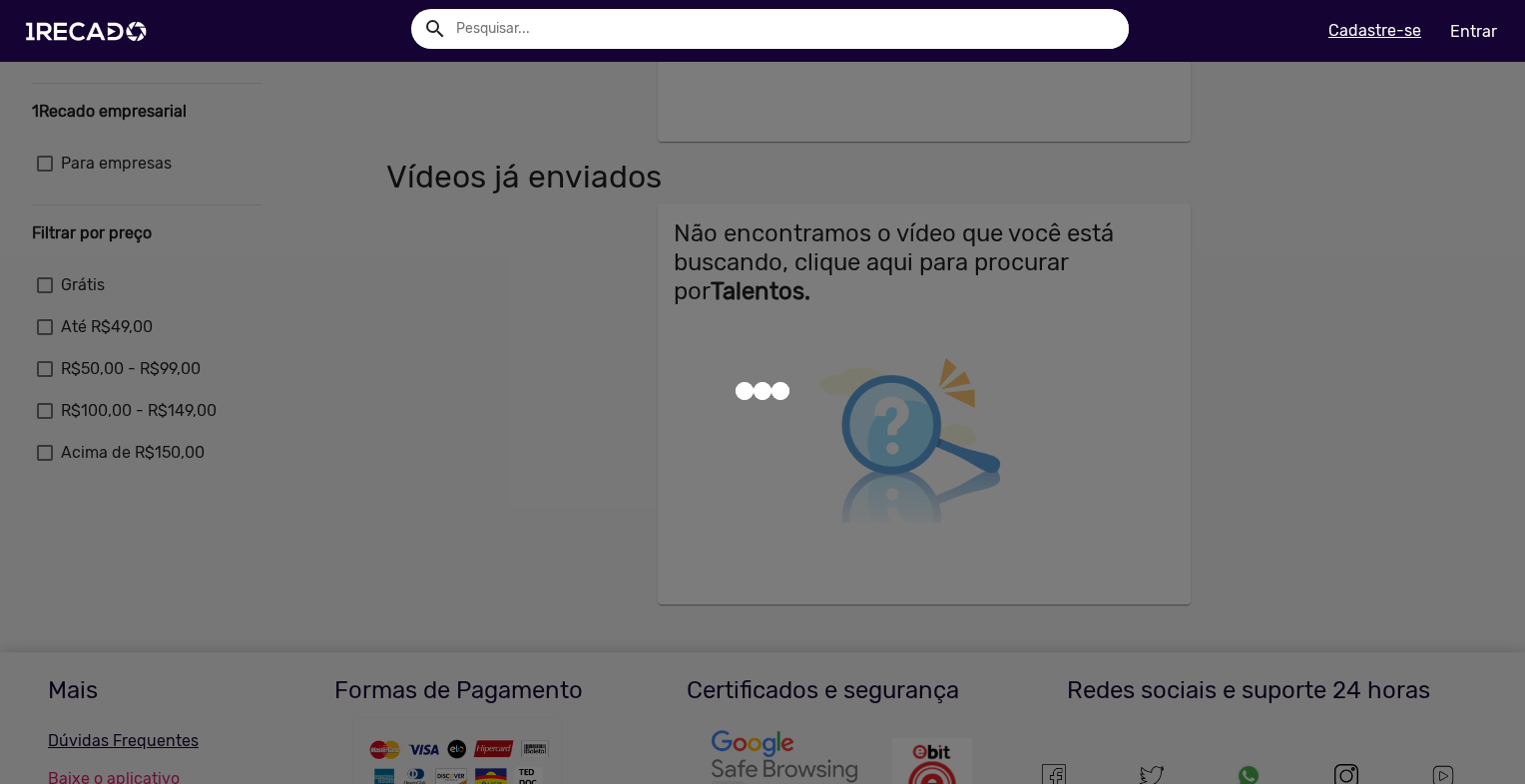 scroll, scrollTop: 0, scrollLeft: 0, axis: both 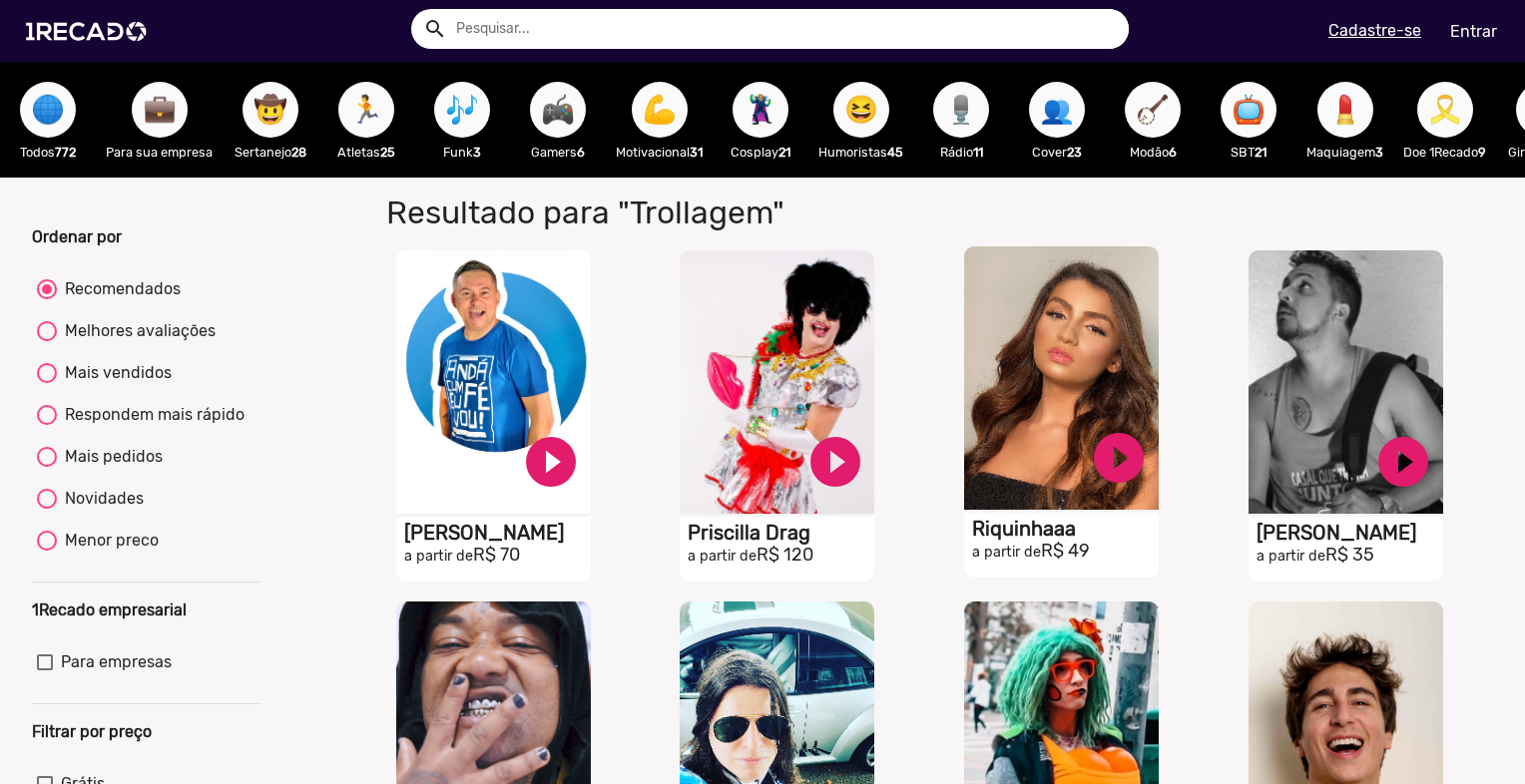 click on "S1RECADO vídeos dedicados para fãs e empresas" at bounding box center [493, 382] 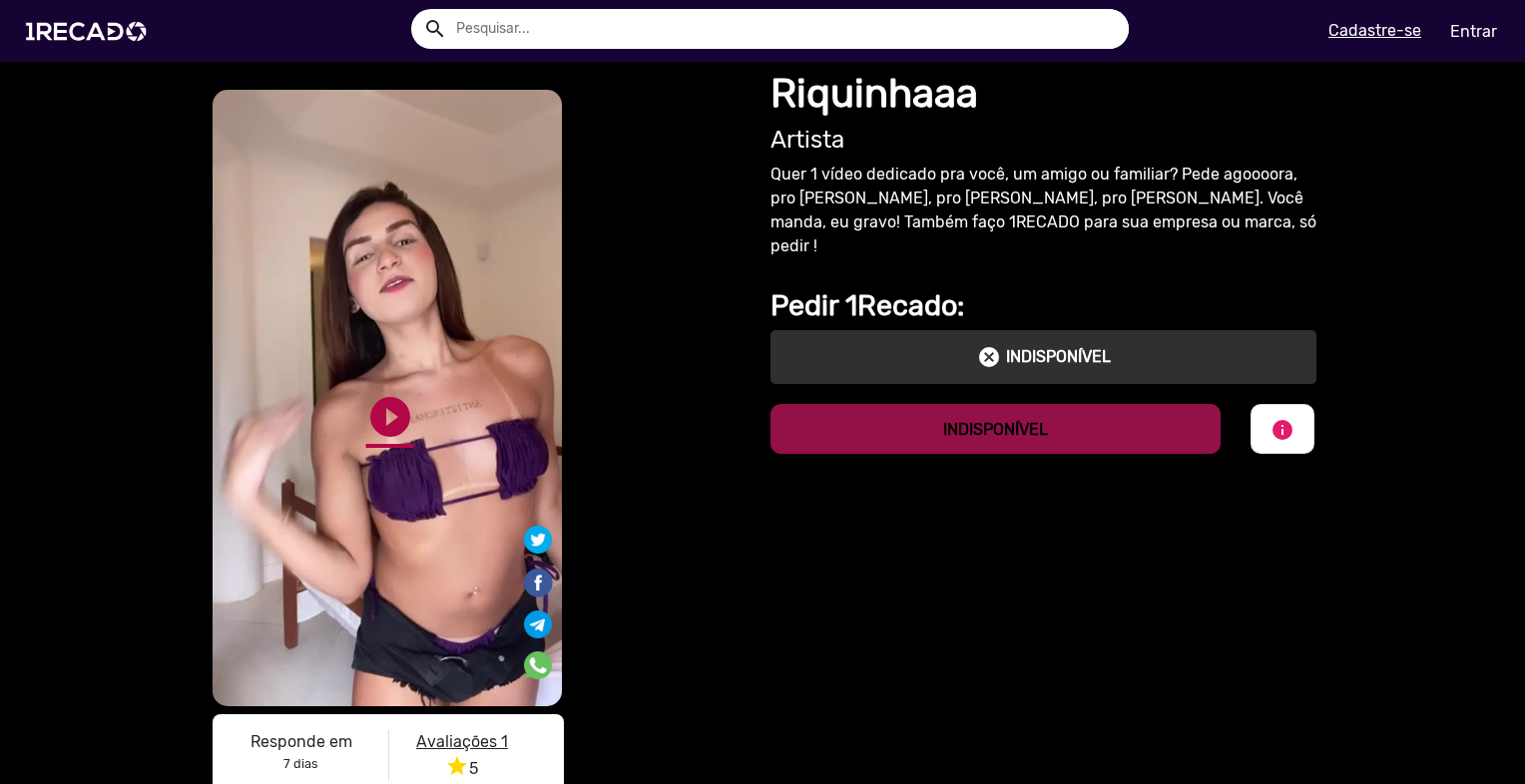 click on "play_circle_filled" 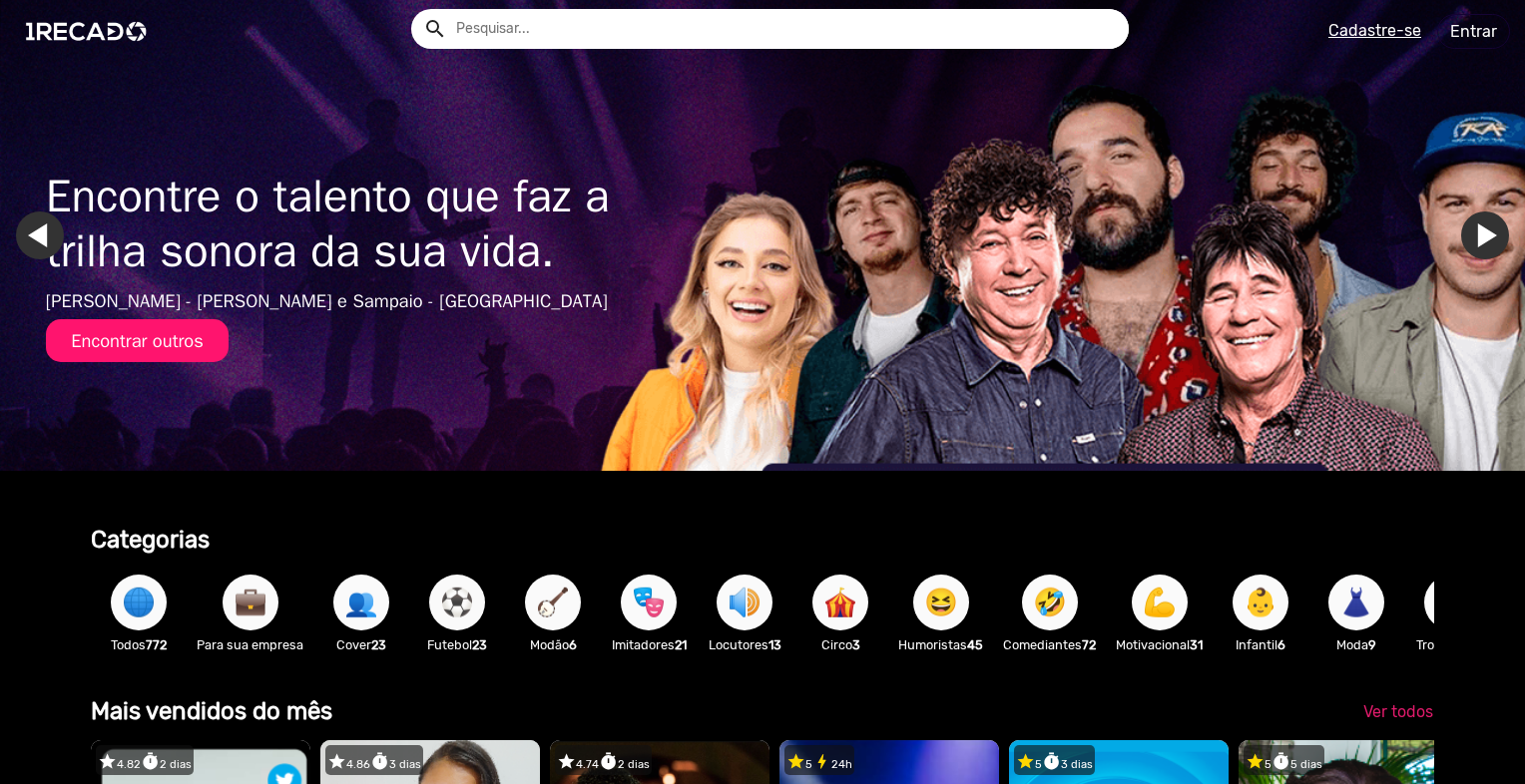 click on "🔊" at bounding box center (745, 602) 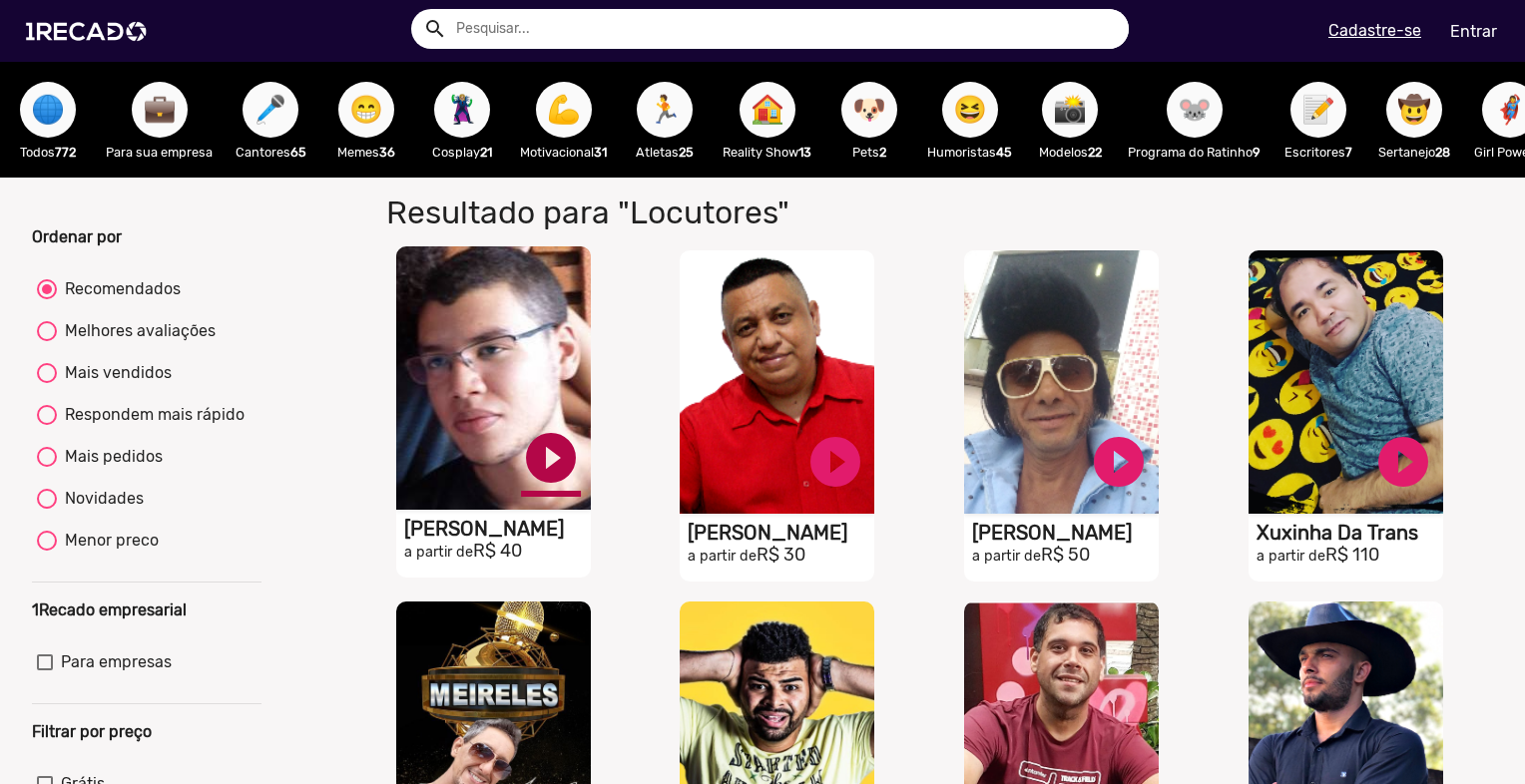 click on "play_circle_filled" at bounding box center (551, 458) 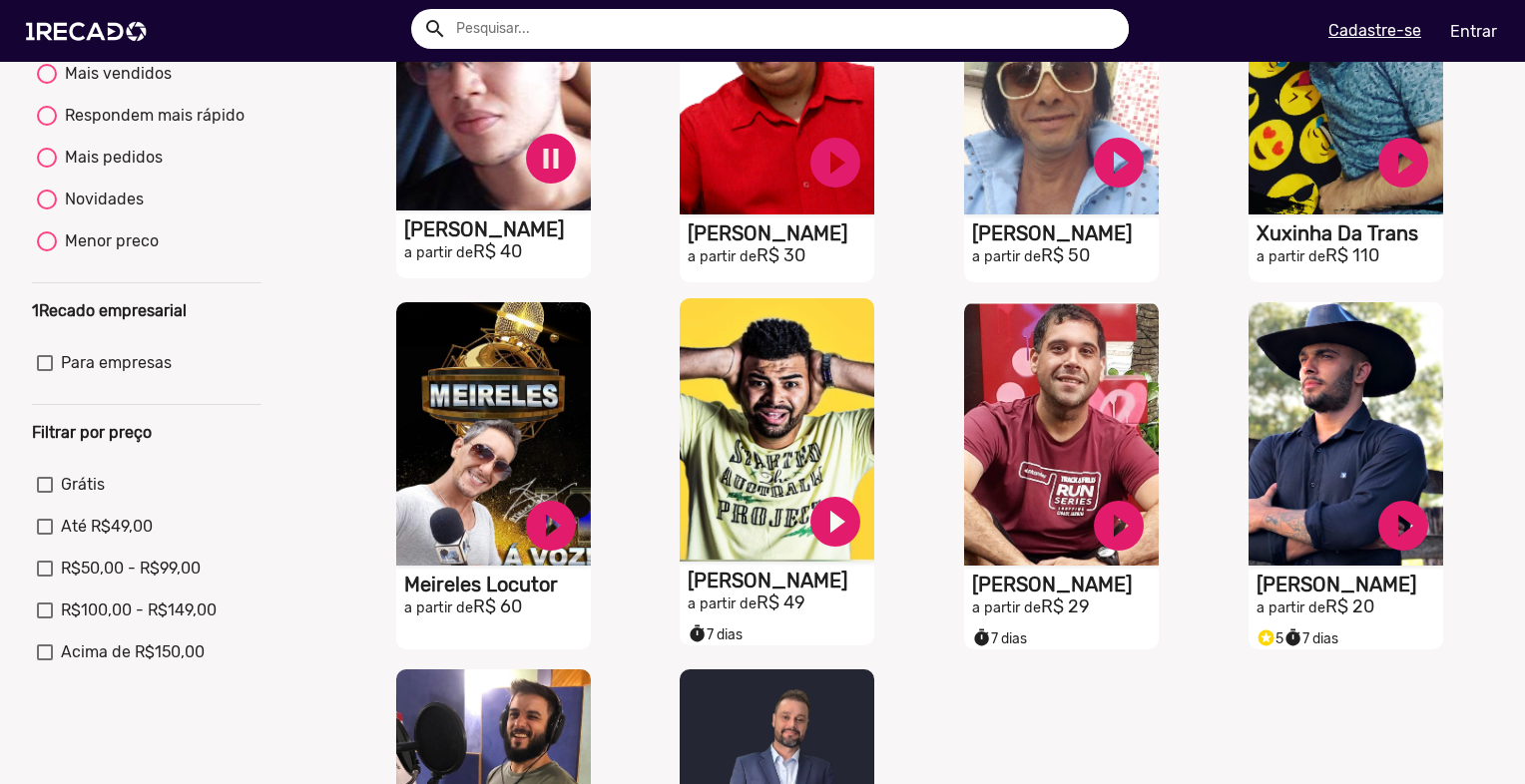 scroll, scrollTop: 0, scrollLeft: 0, axis: both 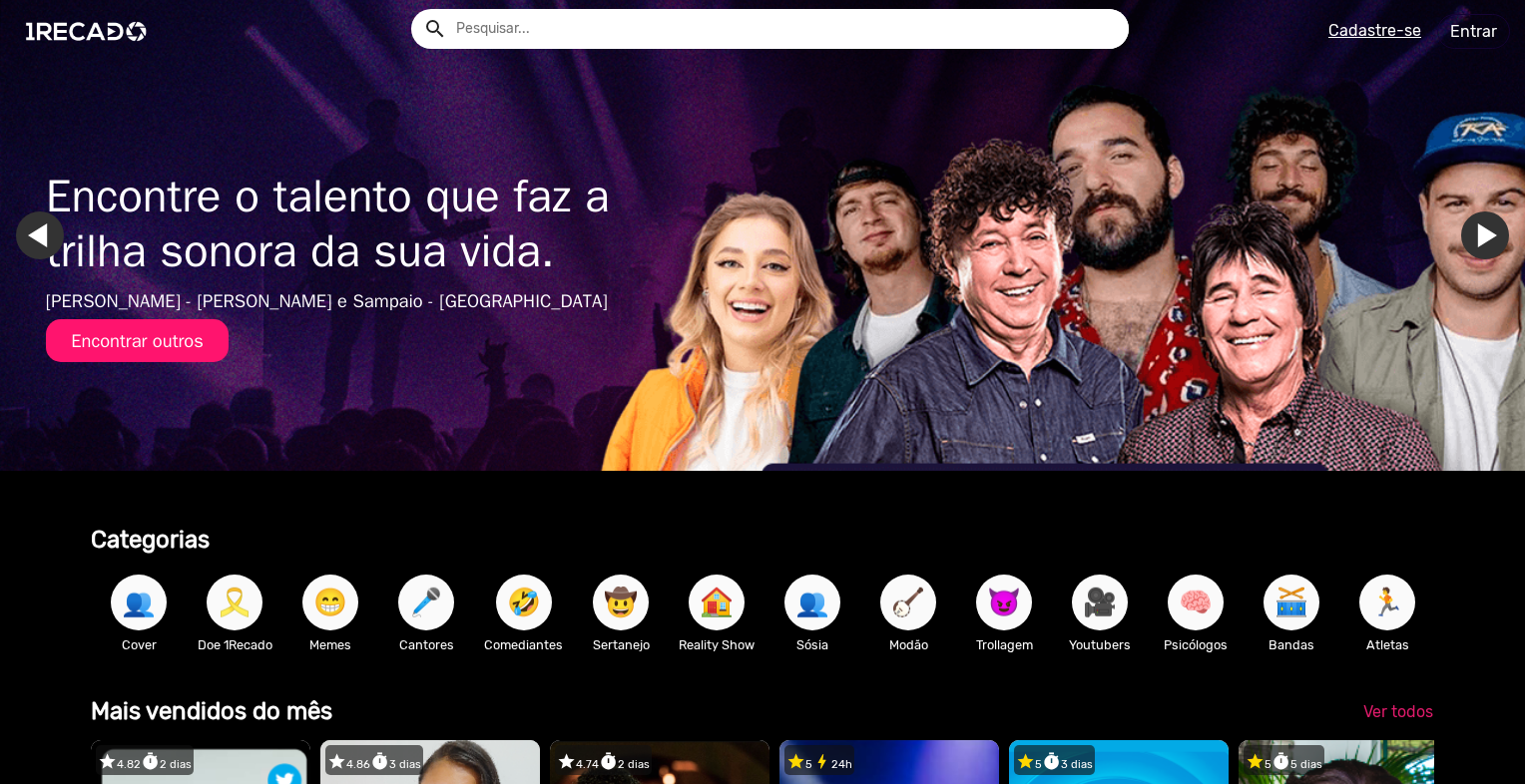 click on "👥" at bounding box center (812, 602) 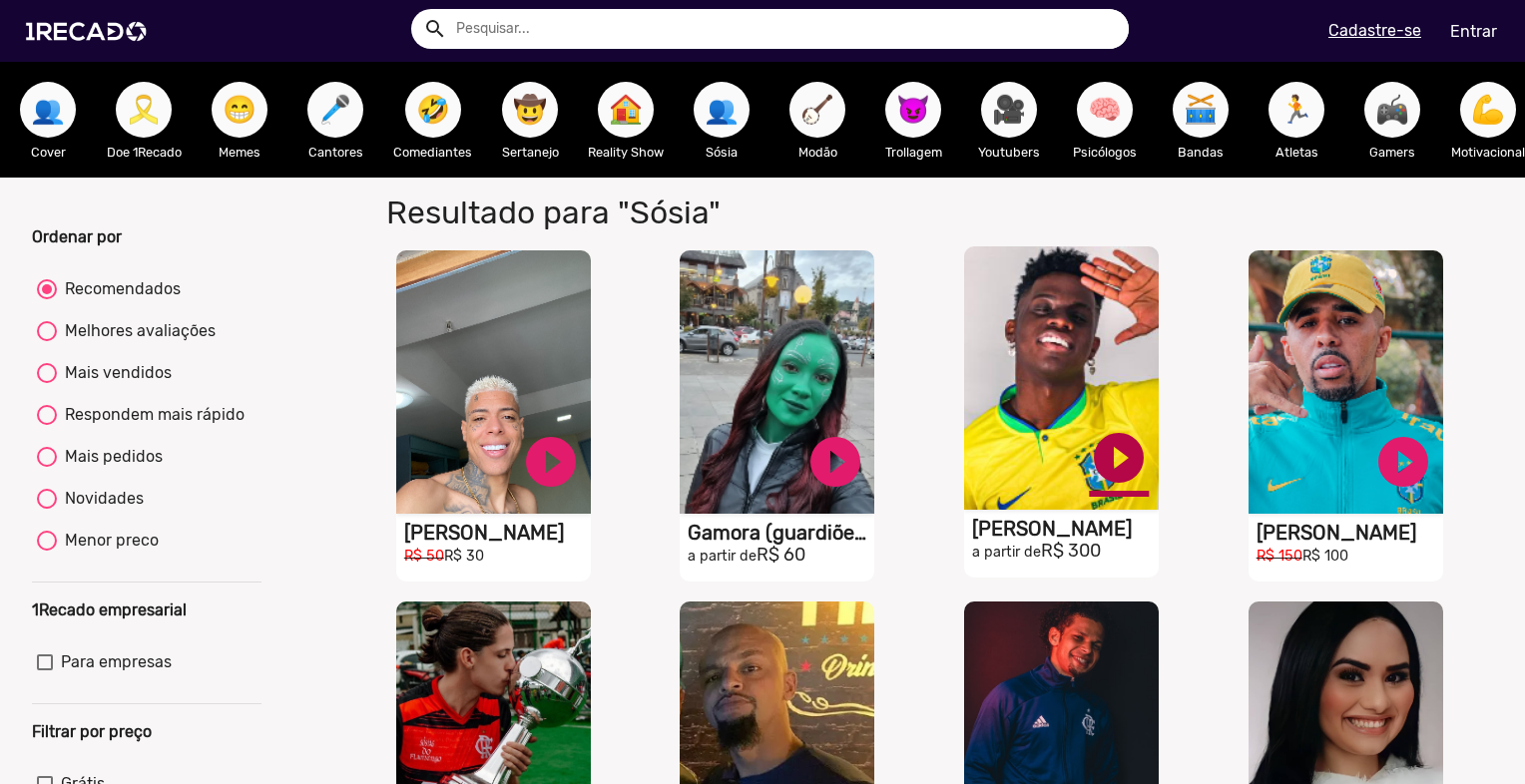 click on "play_circle_filled" at bounding box center (551, 462) 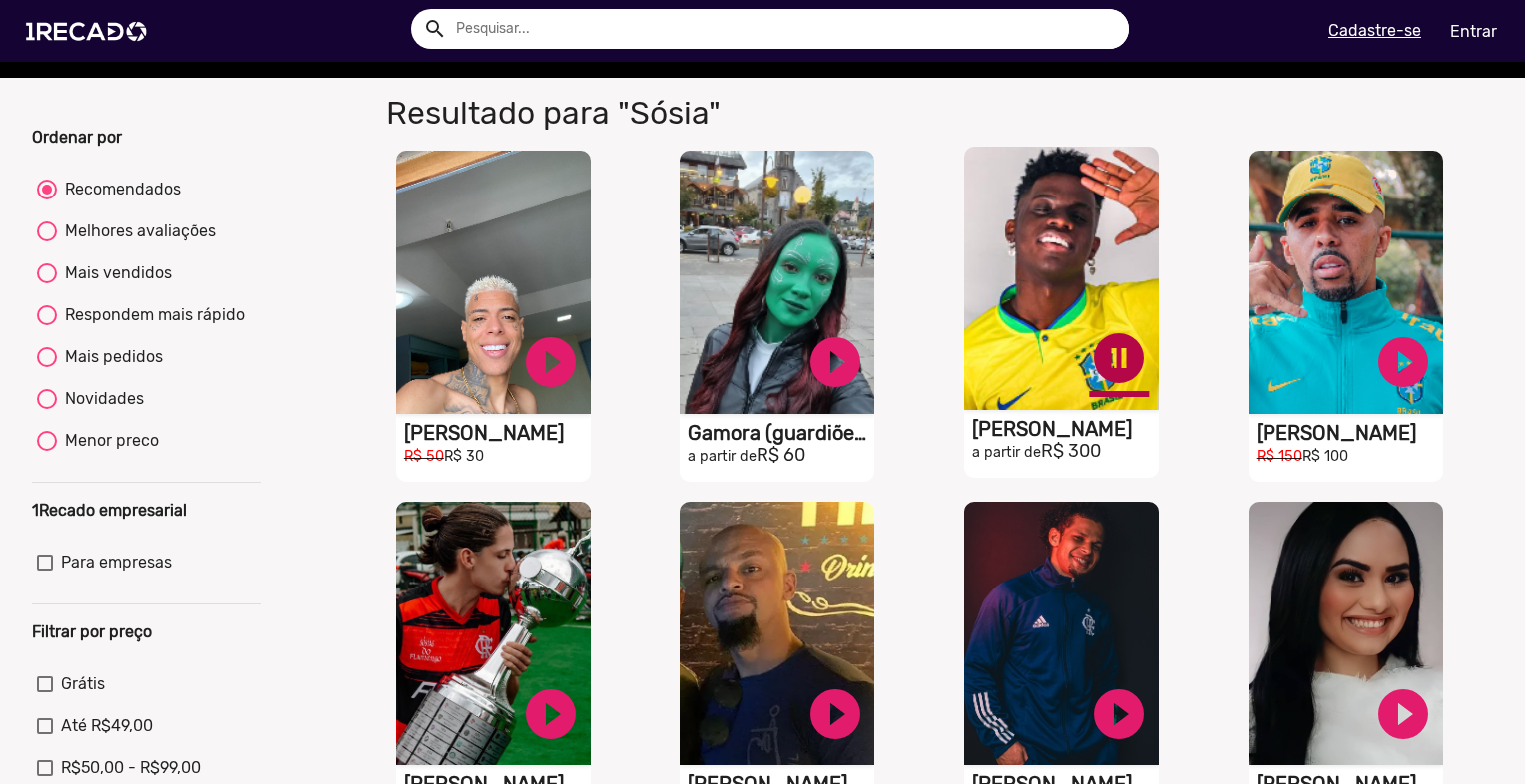 scroll, scrollTop: 0, scrollLeft: 0, axis: both 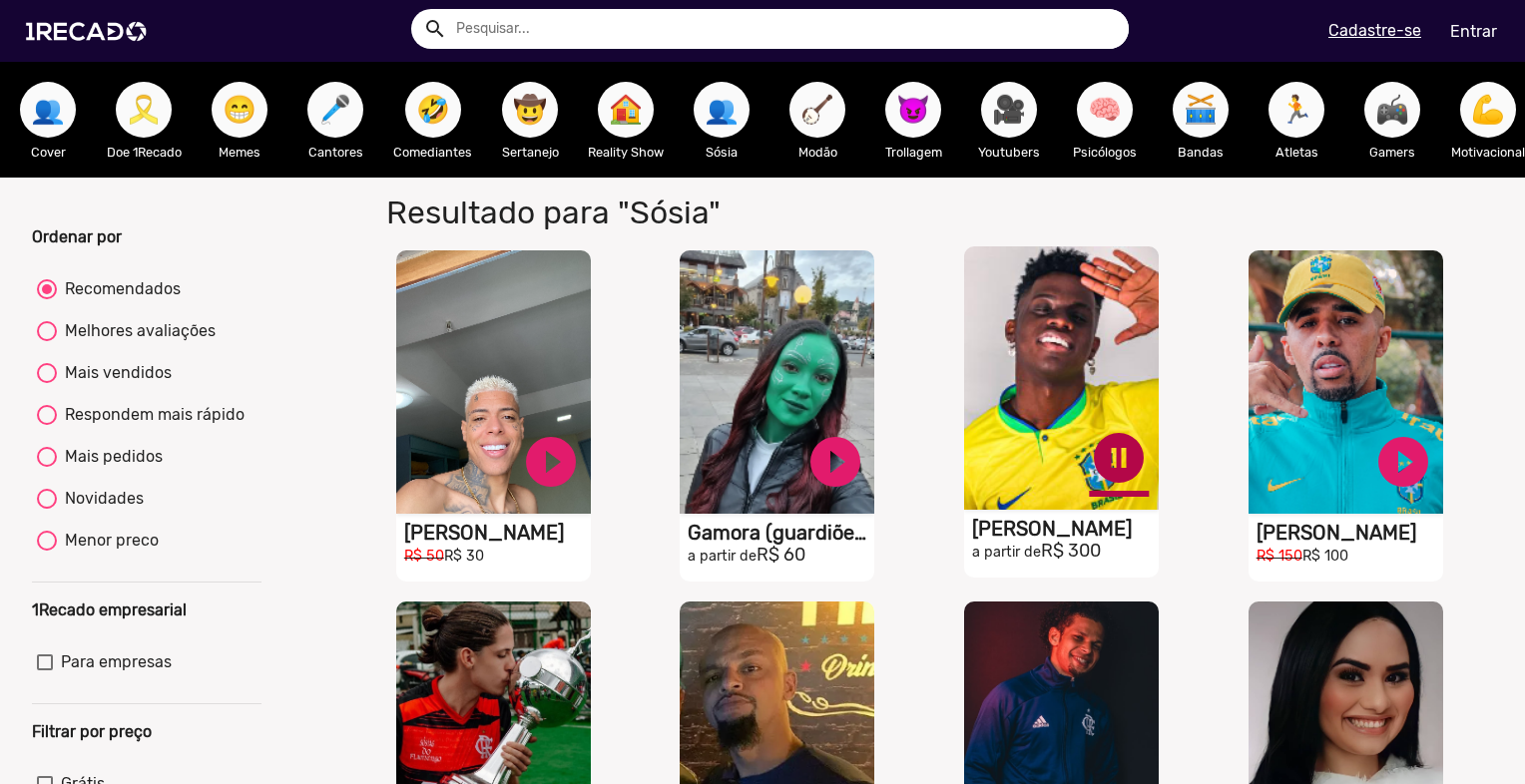 click on "pause_circle" at bounding box center (551, 462) 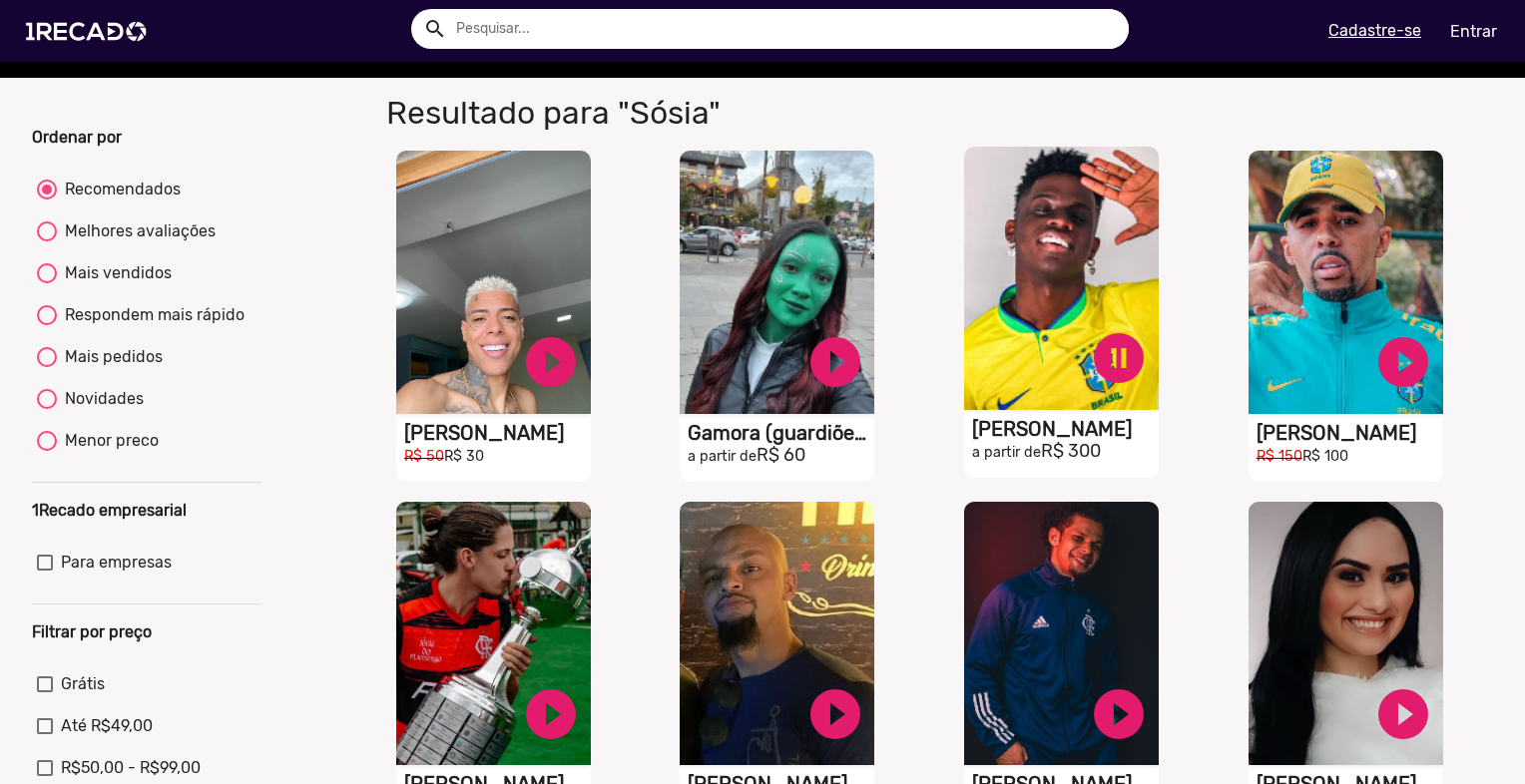 scroll, scrollTop: 0, scrollLeft: 0, axis: both 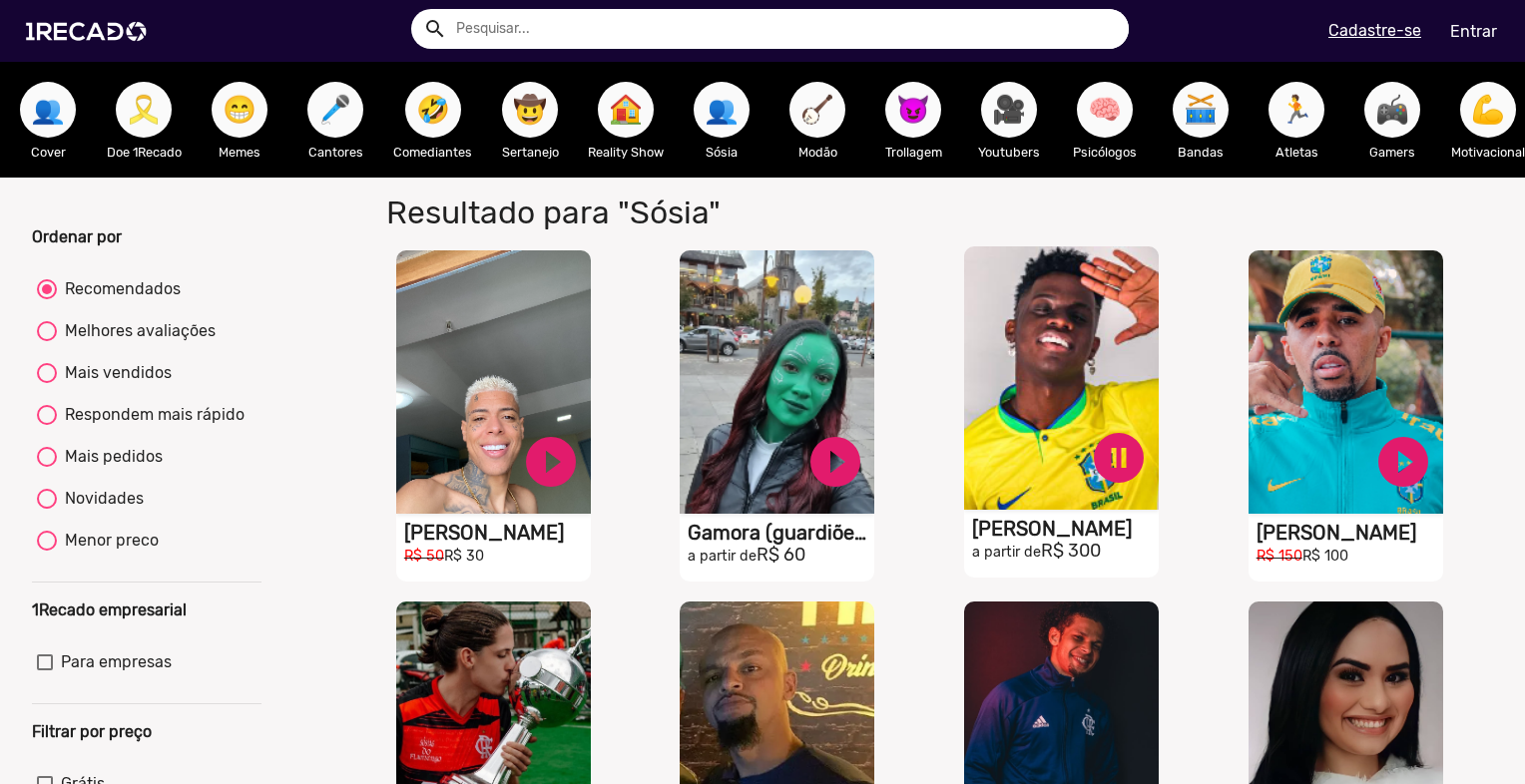 click on "pause_circle" at bounding box center (551, 462) 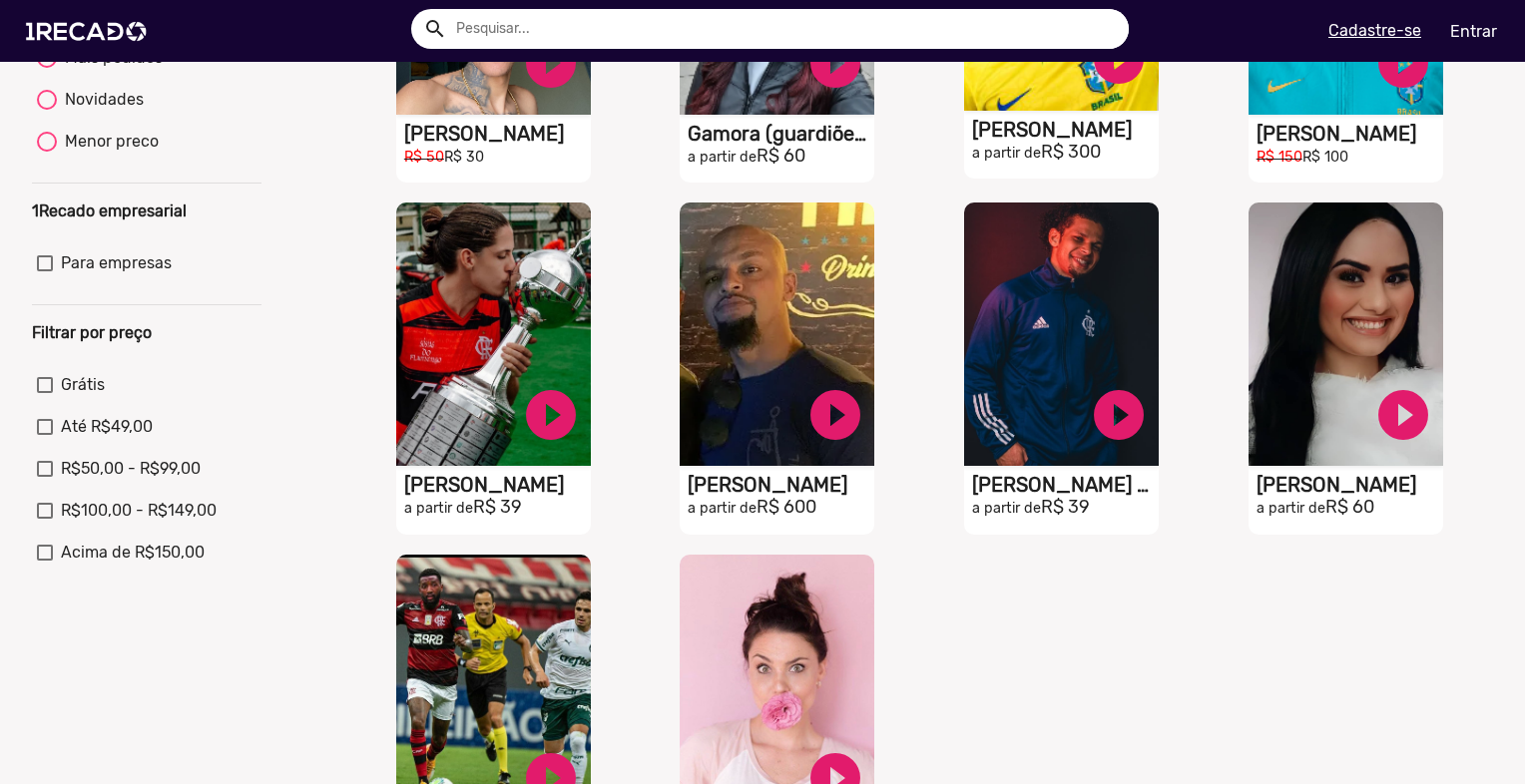 scroll, scrollTop: 299, scrollLeft: 0, axis: vertical 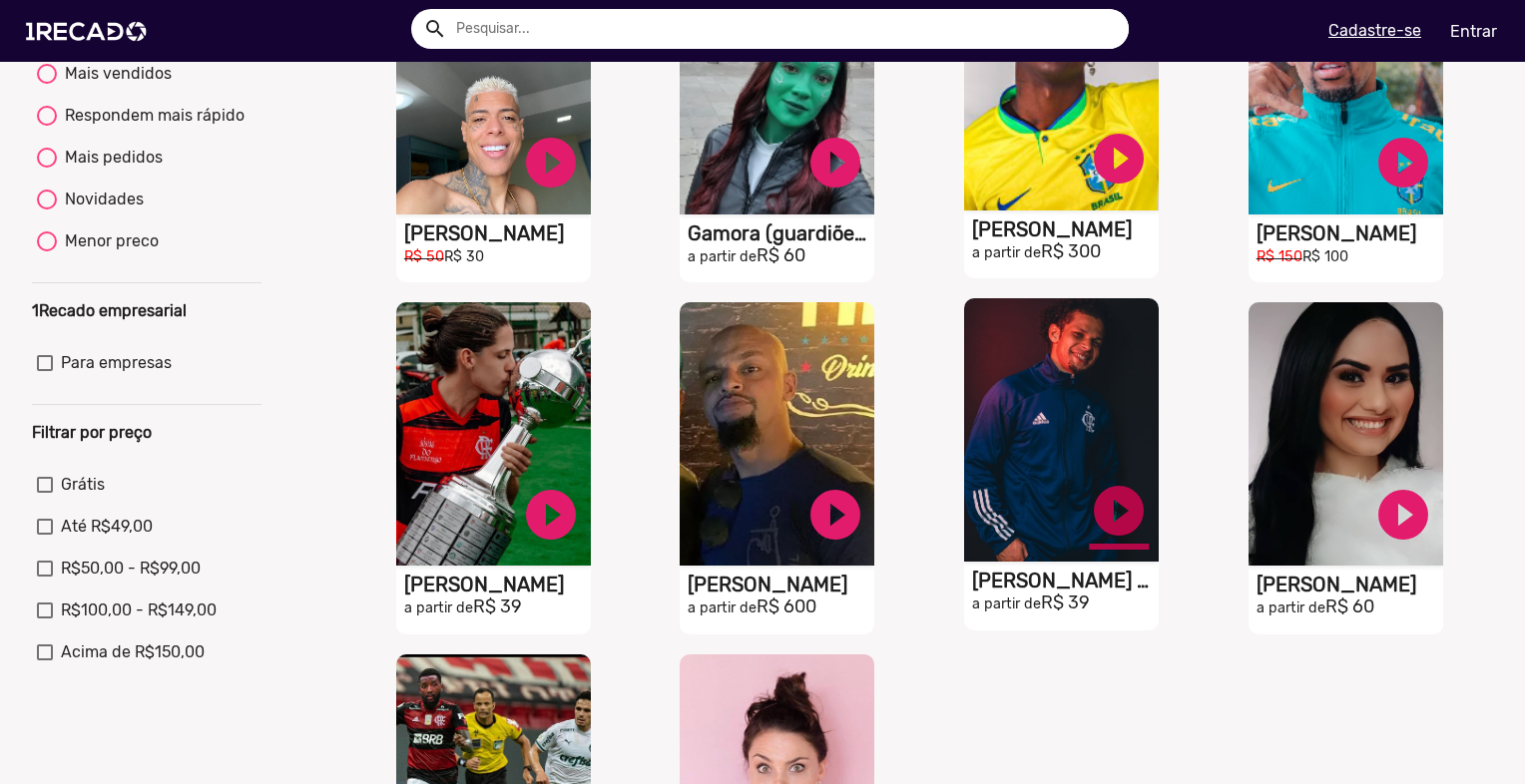 click on "play_circle_filled" at bounding box center (551, 163) 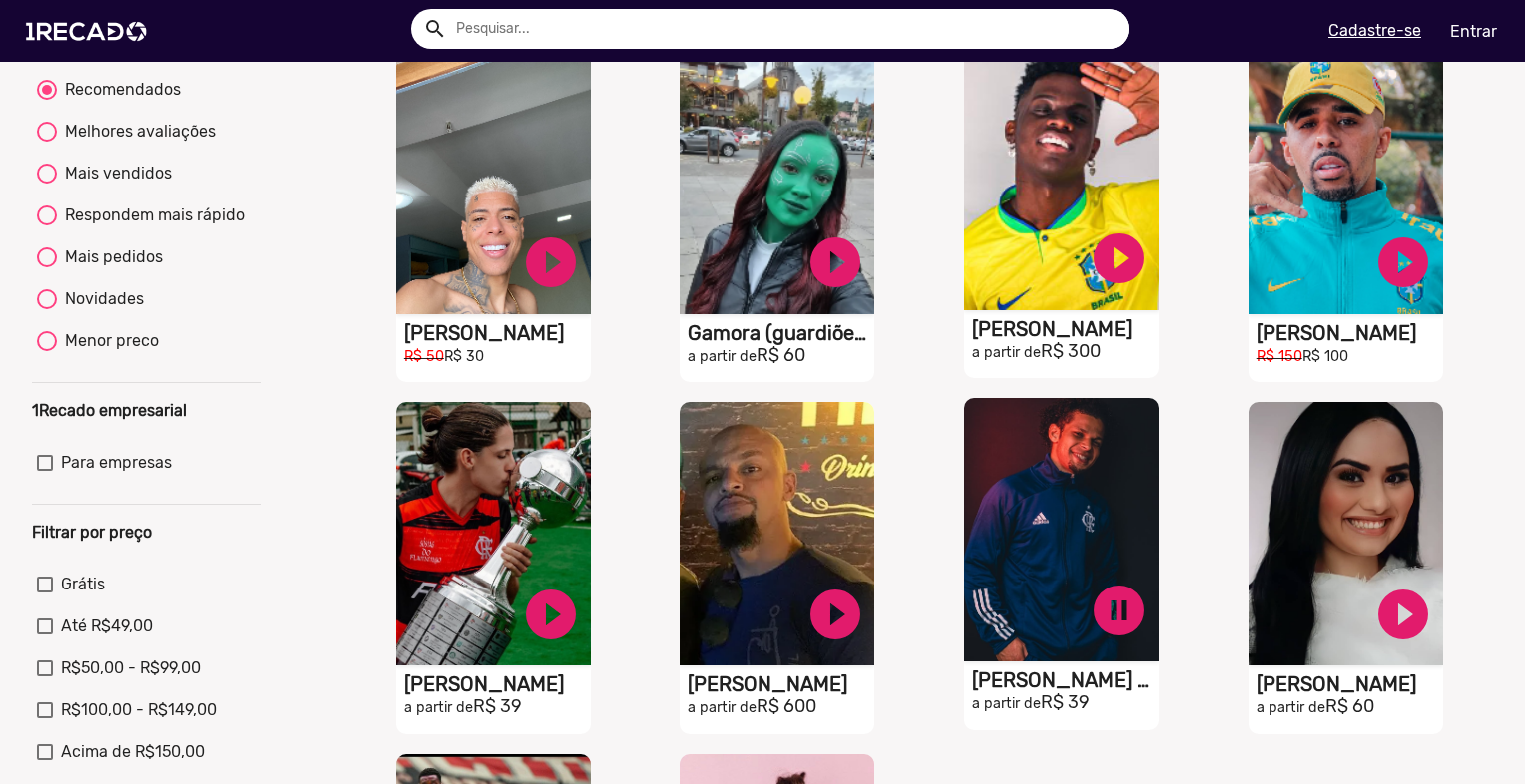 scroll, scrollTop: 299, scrollLeft: 0, axis: vertical 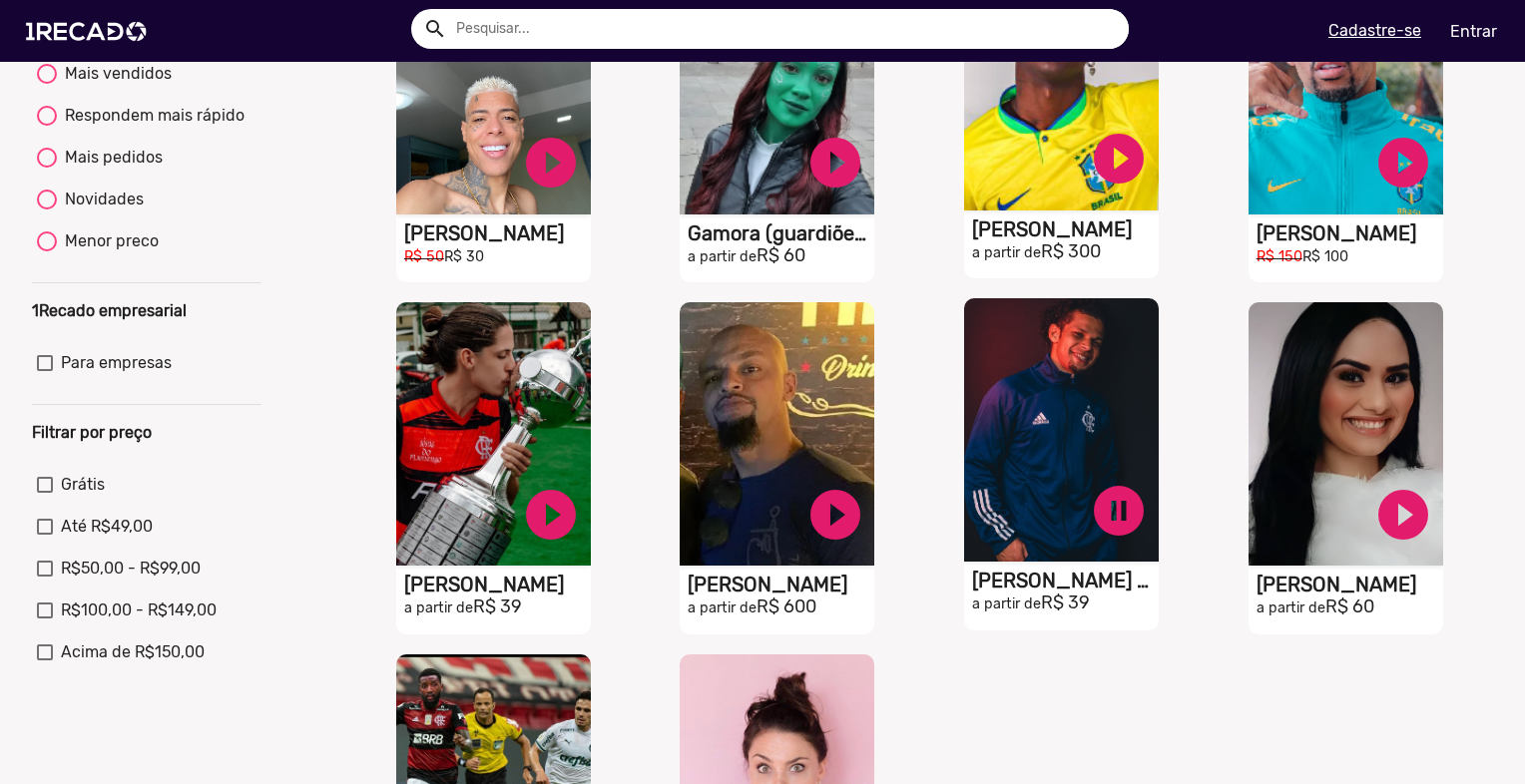 click on "pause_circle" at bounding box center (551, 163) 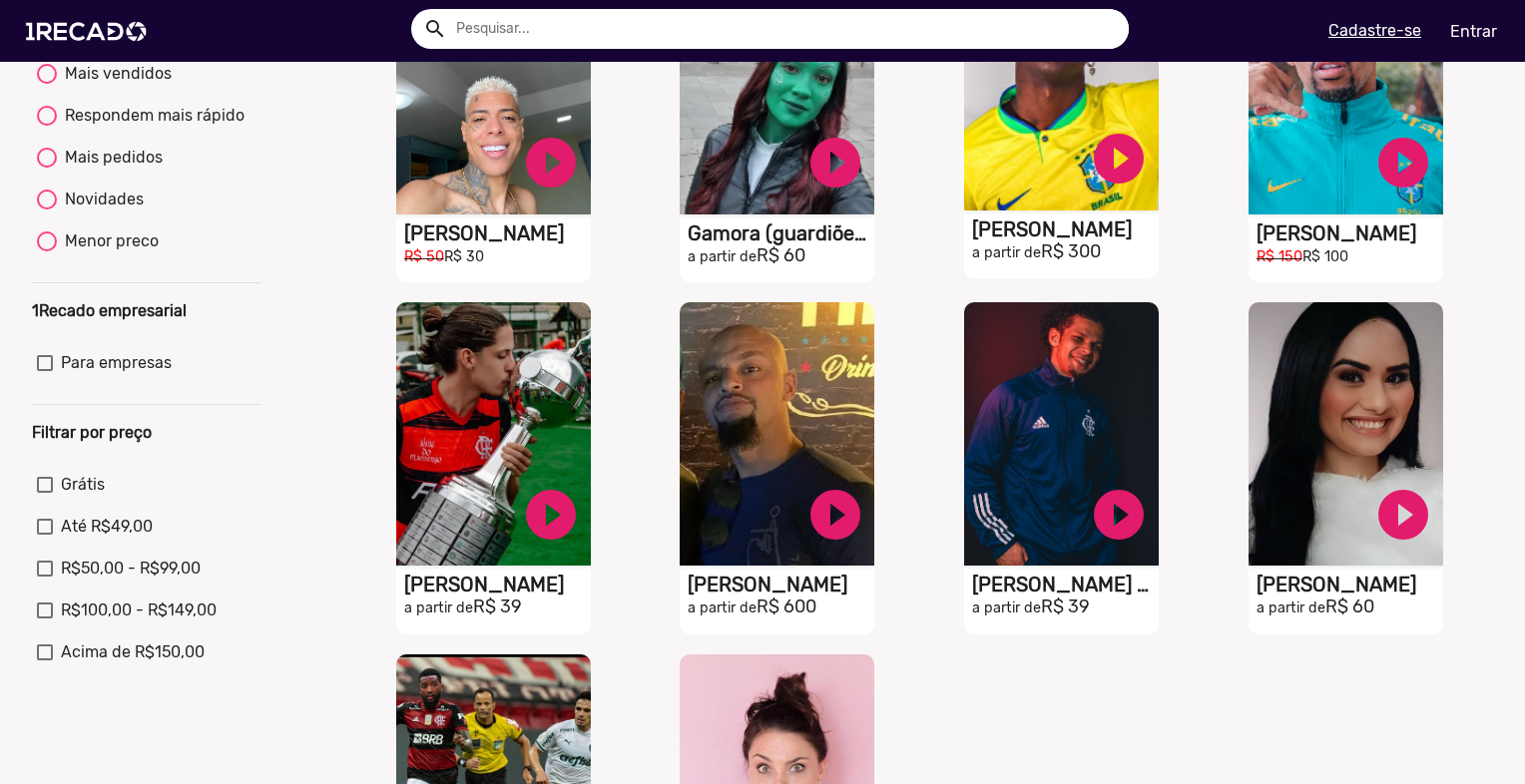scroll, scrollTop: 798, scrollLeft: 0, axis: vertical 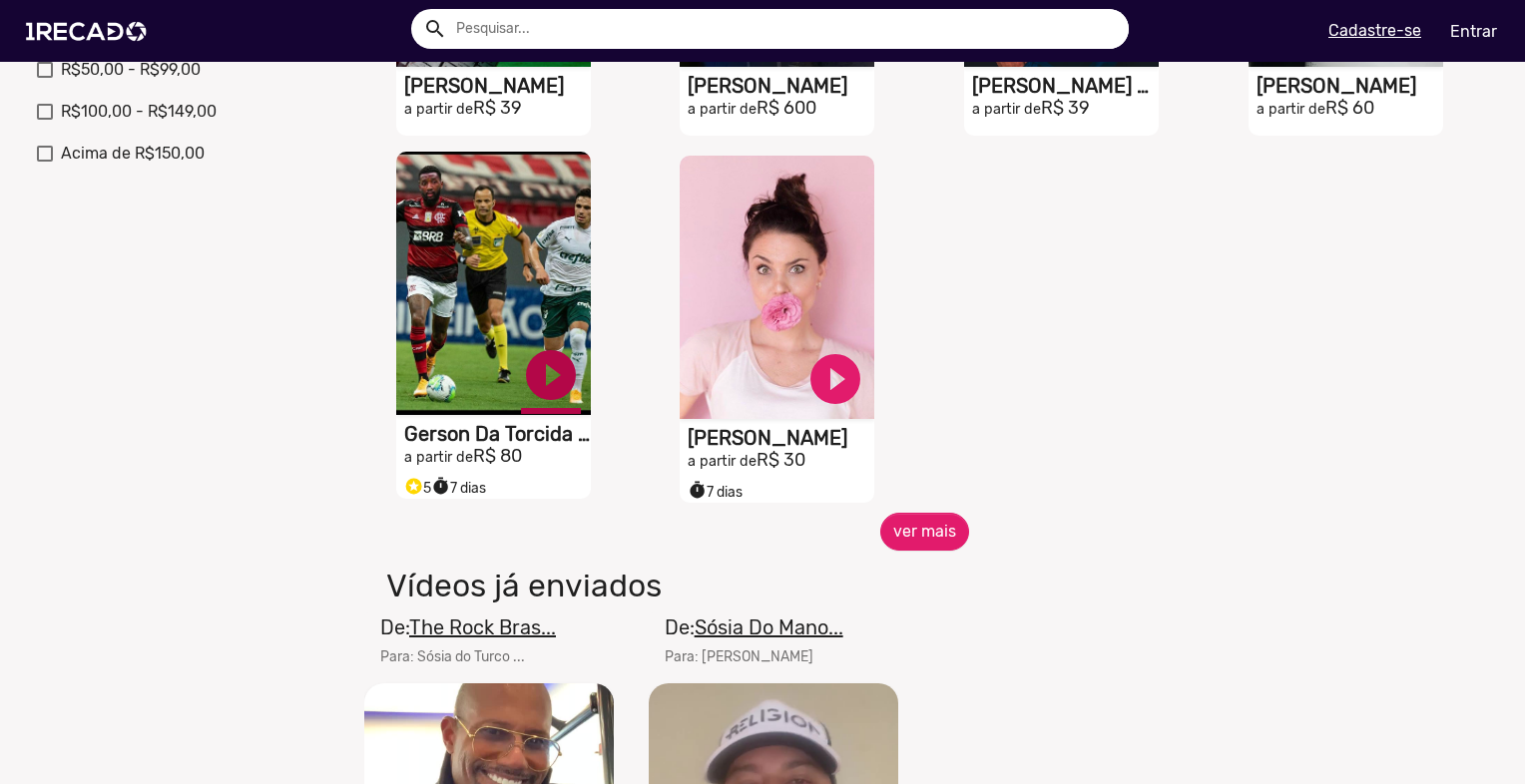 click on "play_circle_filled" at bounding box center (551, -336) 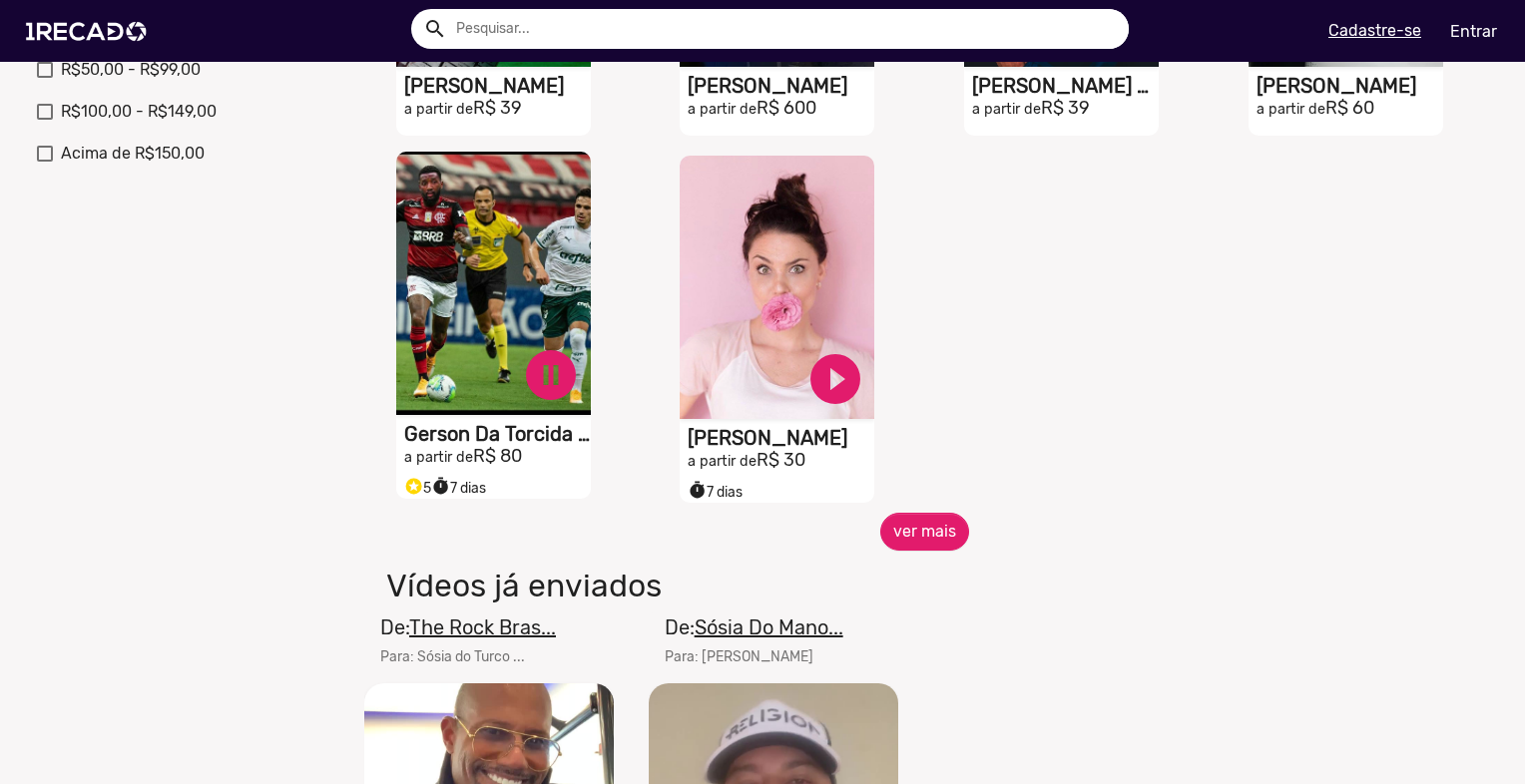 click on "pause_circle" at bounding box center (551, -336) 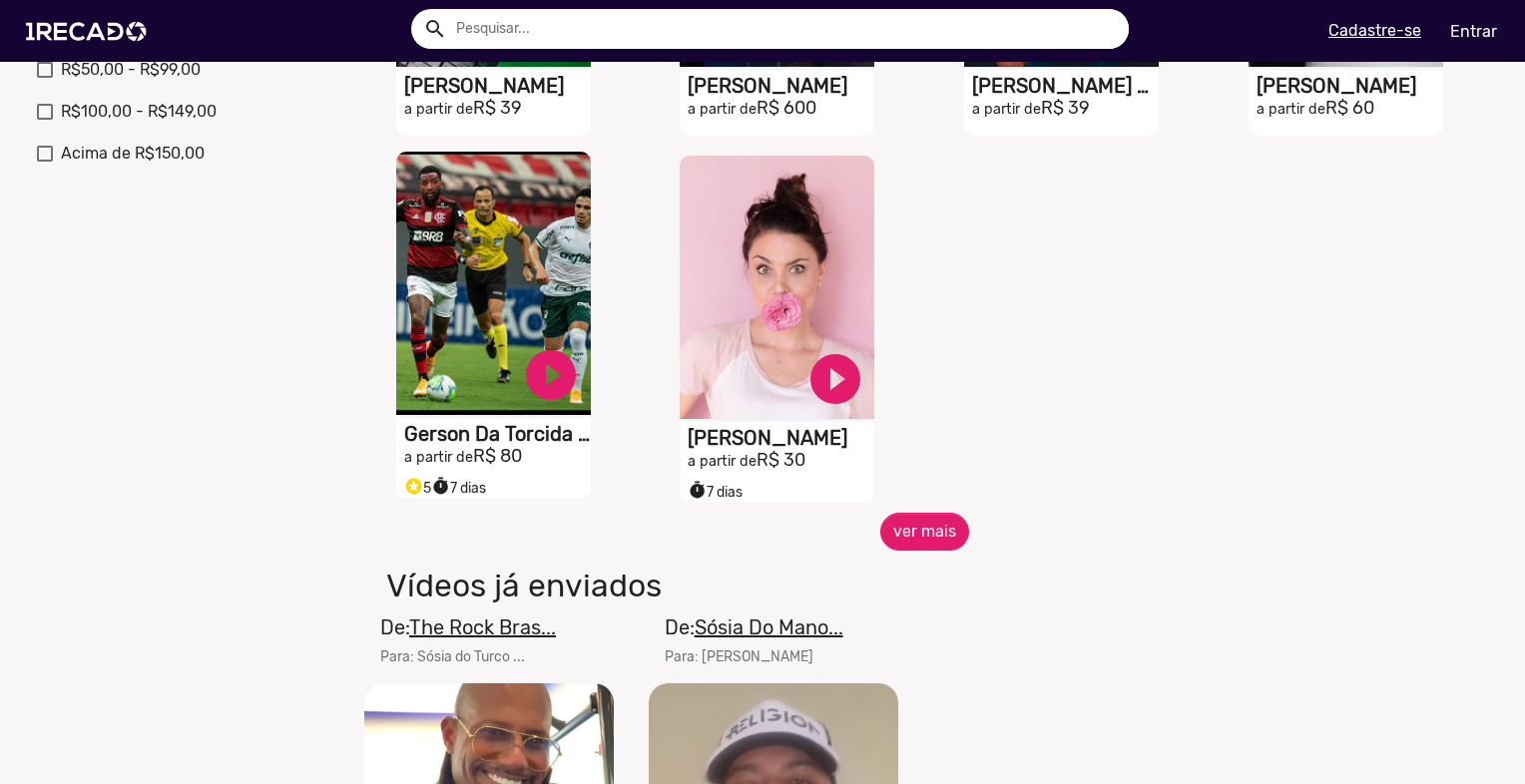 click on "S1RECADO vídeos dedicados para fãs e empresas   play_circle_filled  Gerson Da Torcida Oficial a partir de  R$ 80  stars 5  timer  7 dias" at bounding box center (493, -390) 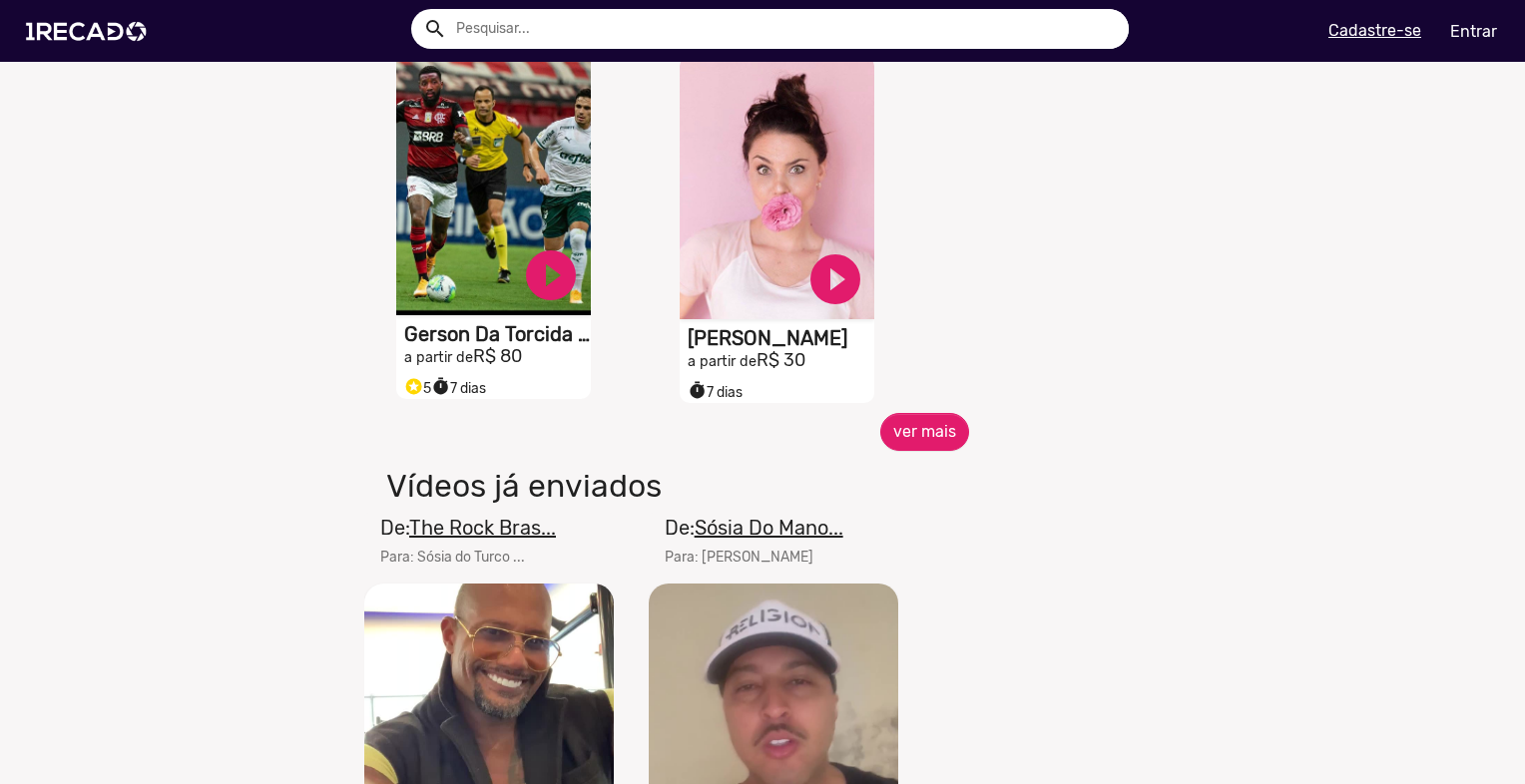 drag, startPoint x: 779, startPoint y: 421, endPoint x: 1063, endPoint y: 478, distance: 289.6636 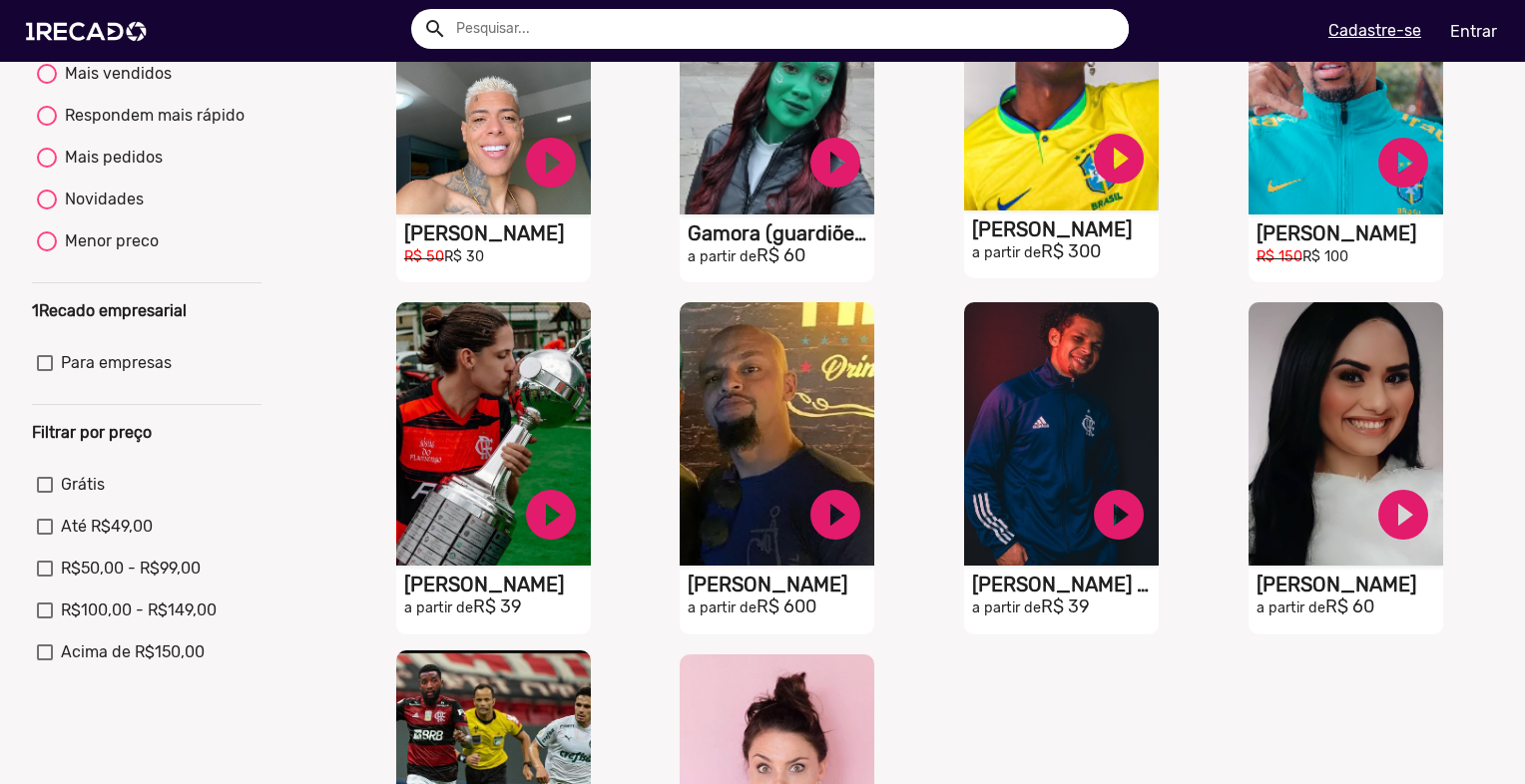 scroll, scrollTop: 0, scrollLeft: 0, axis: both 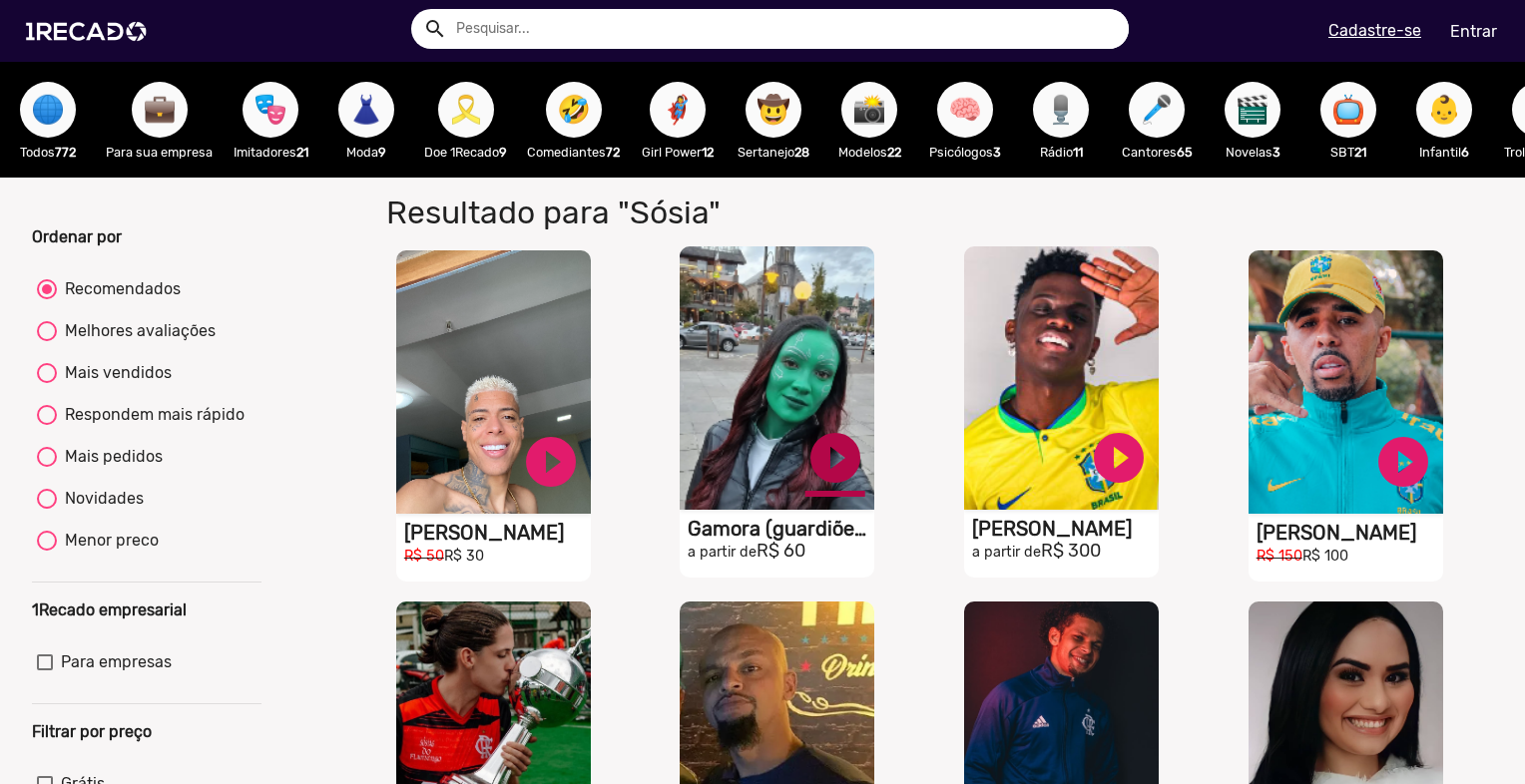 click on "play_circle_filled" at bounding box center (551, 462) 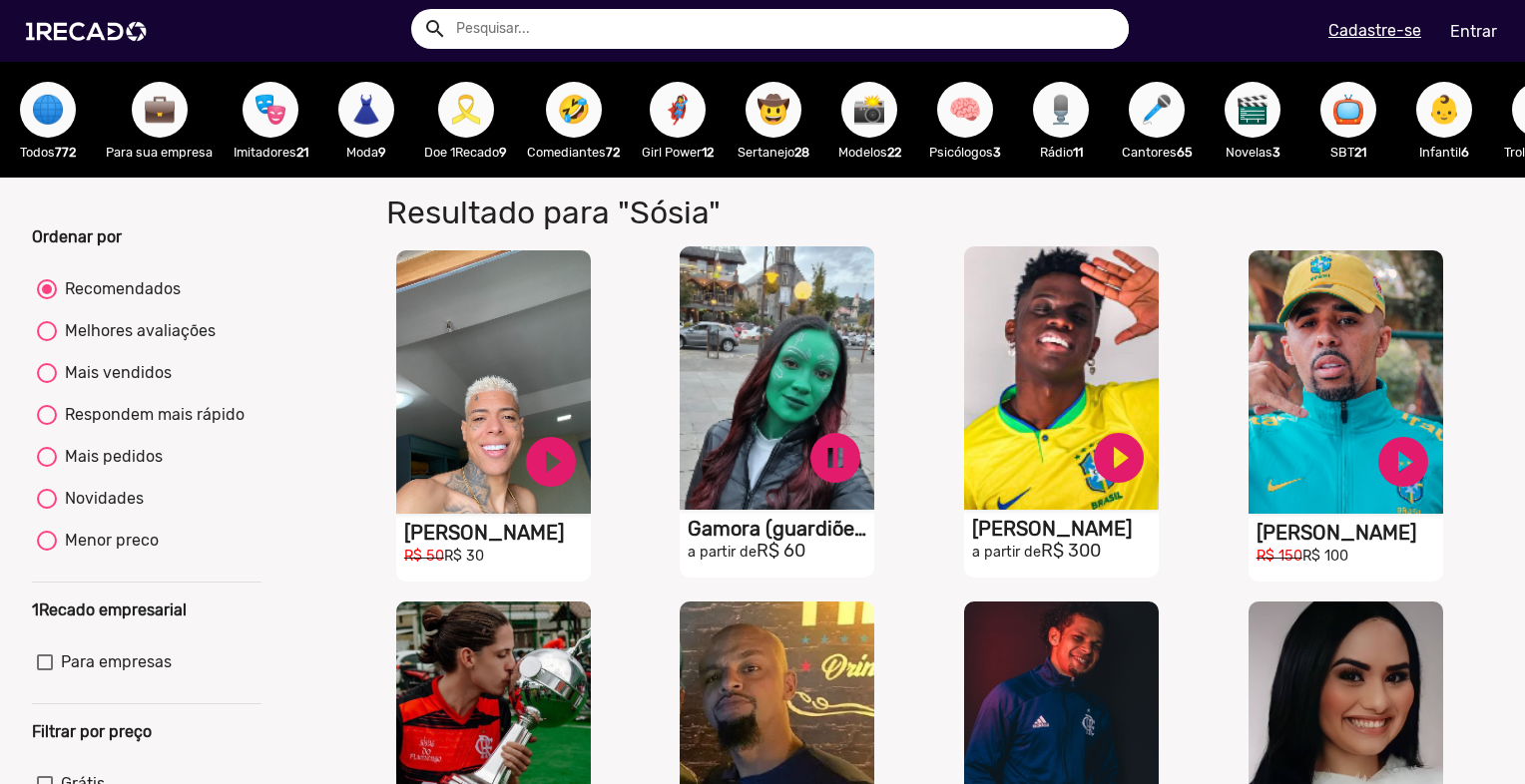 click on "Cantores  65" at bounding box center [1157, 152] 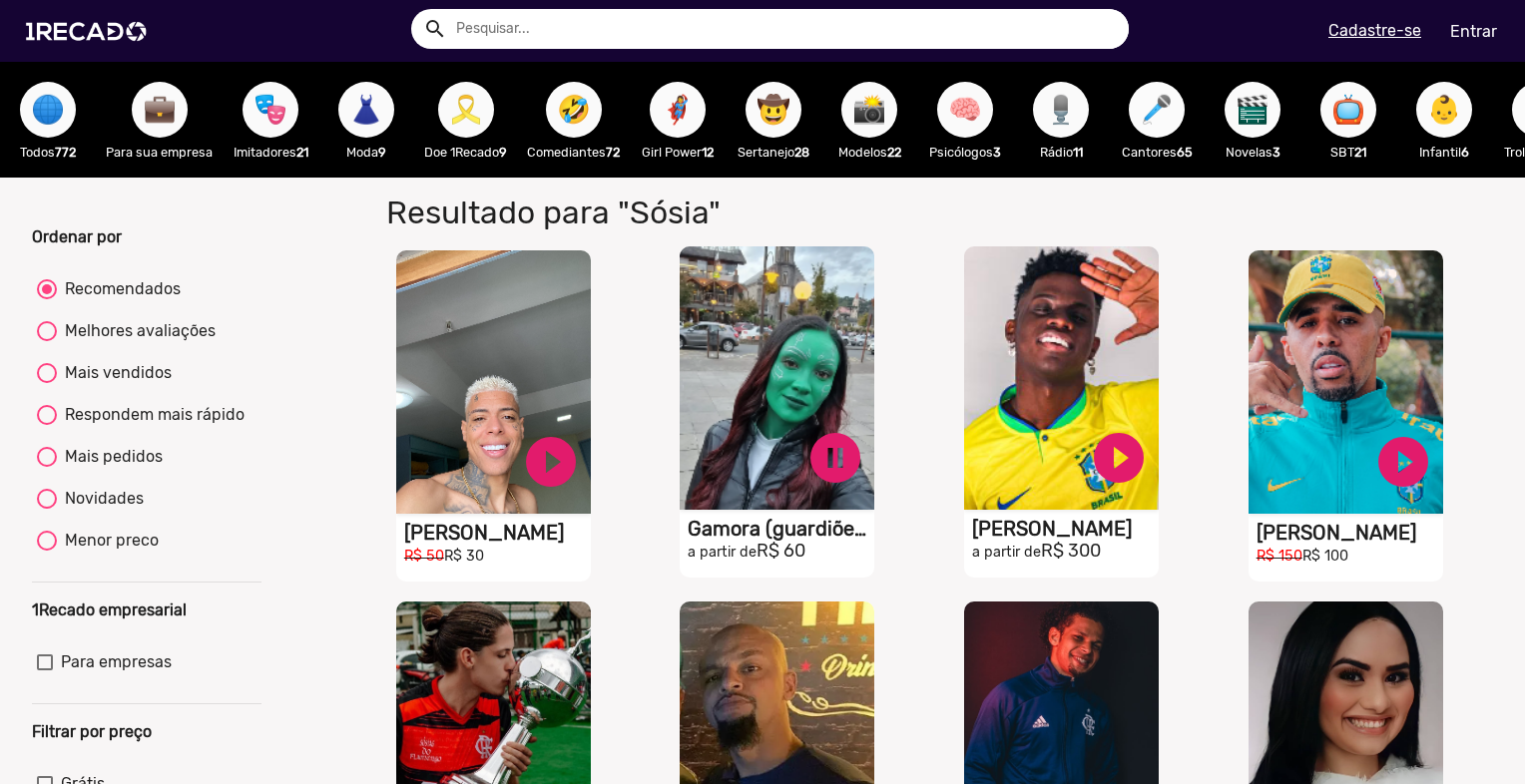 click on "🎤" at bounding box center [1157, 110] 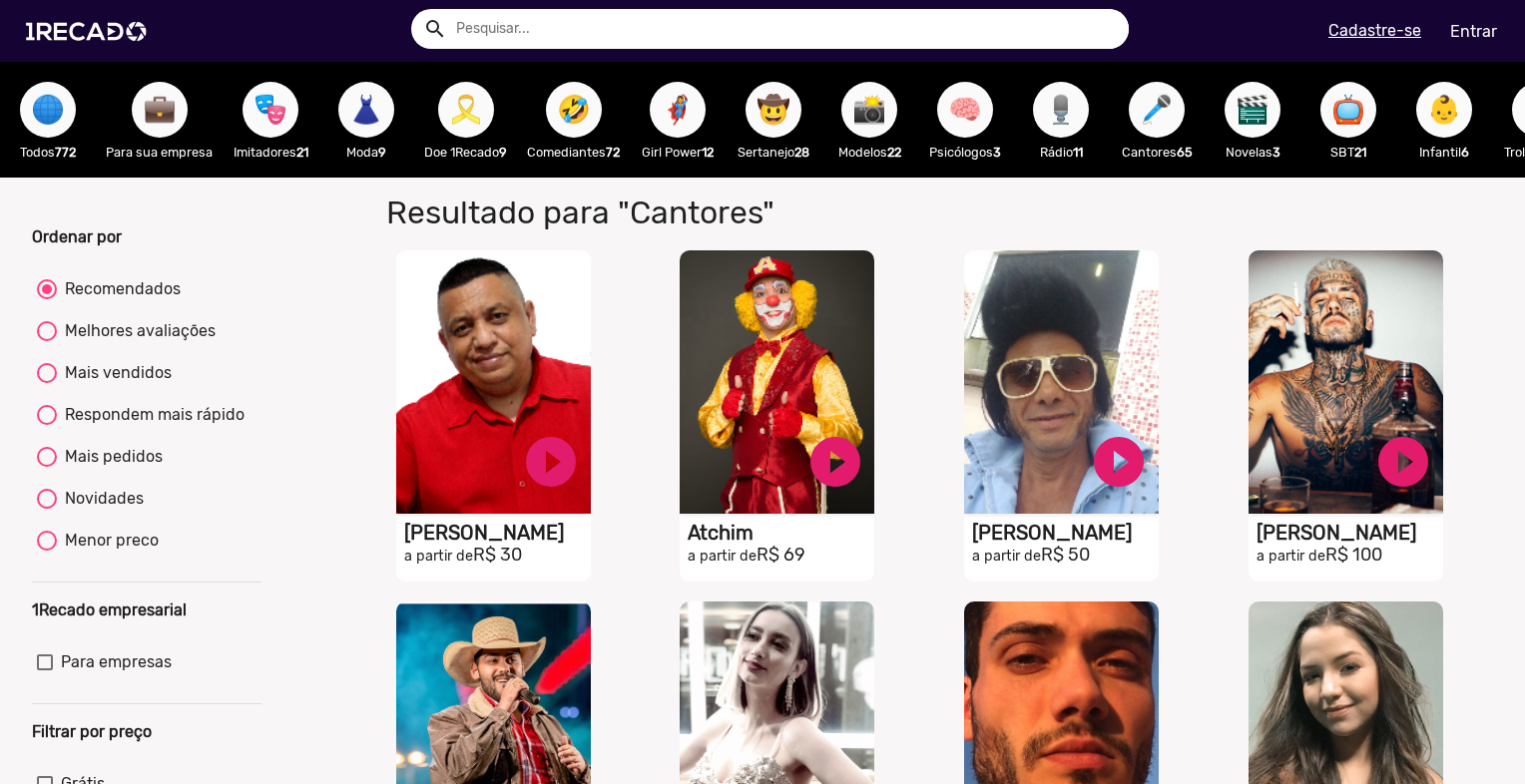 scroll, scrollTop: 499, scrollLeft: 0, axis: vertical 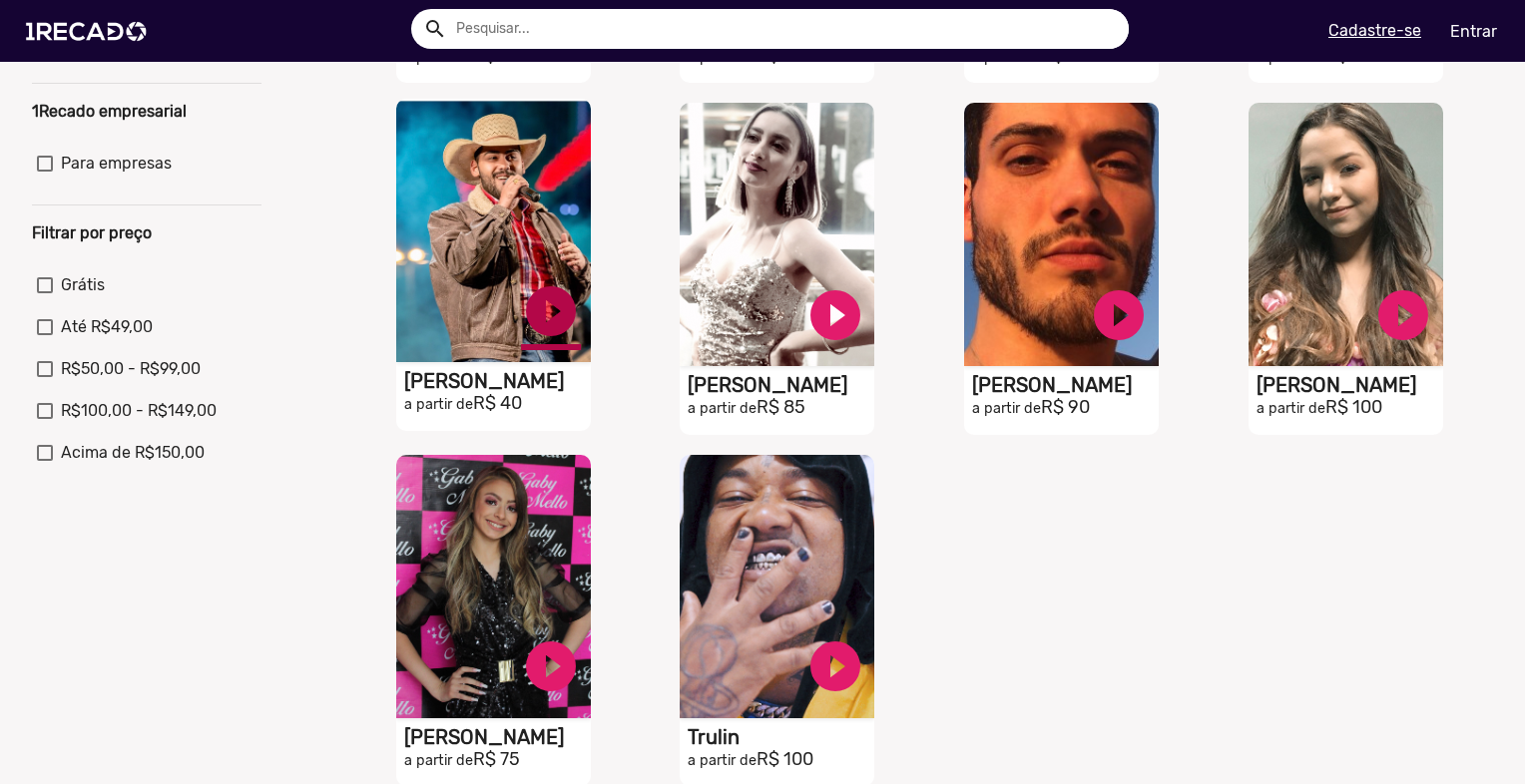 click on "play_circle_filled" at bounding box center [551, -37] 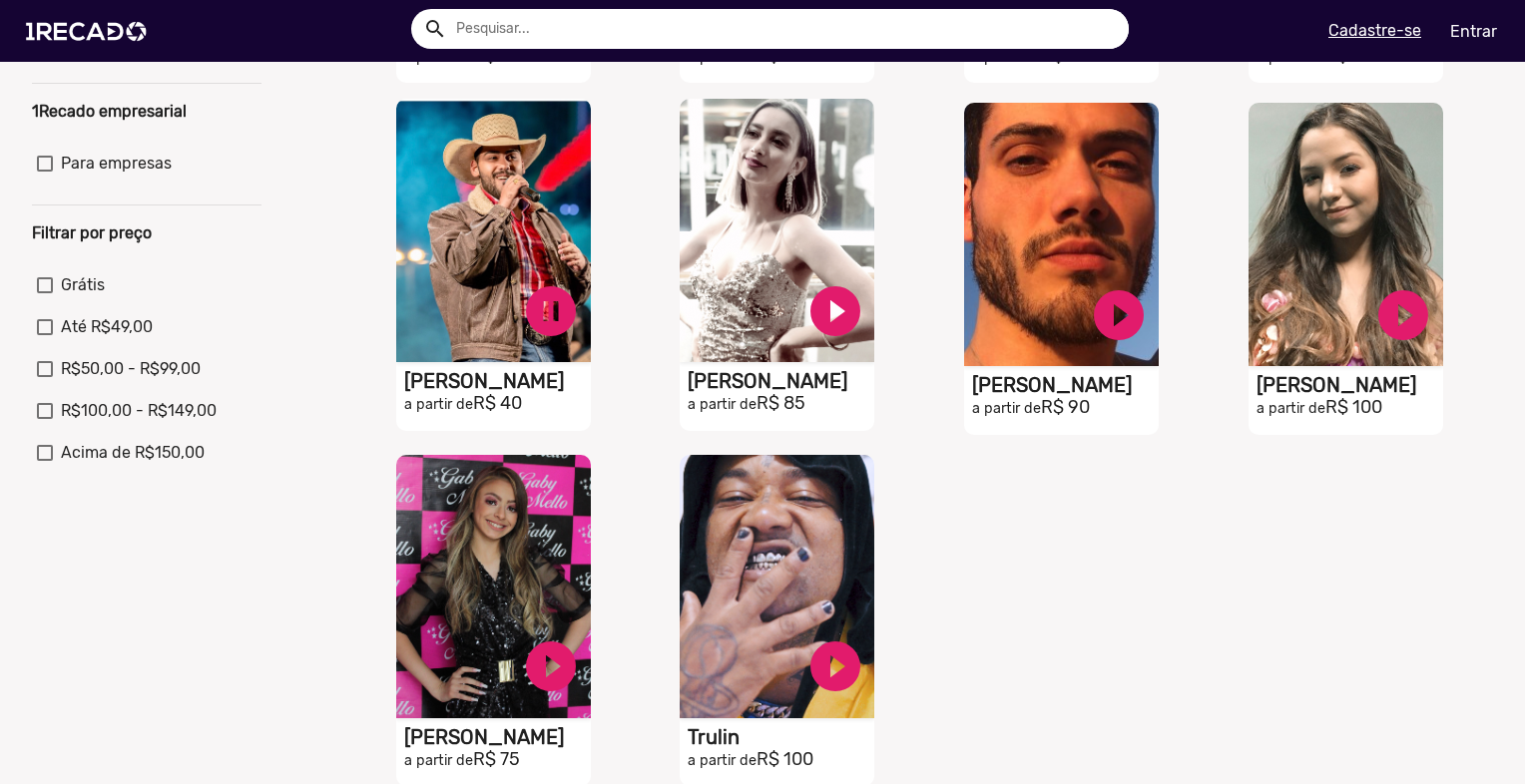 scroll, scrollTop: 598, scrollLeft: 0, axis: vertical 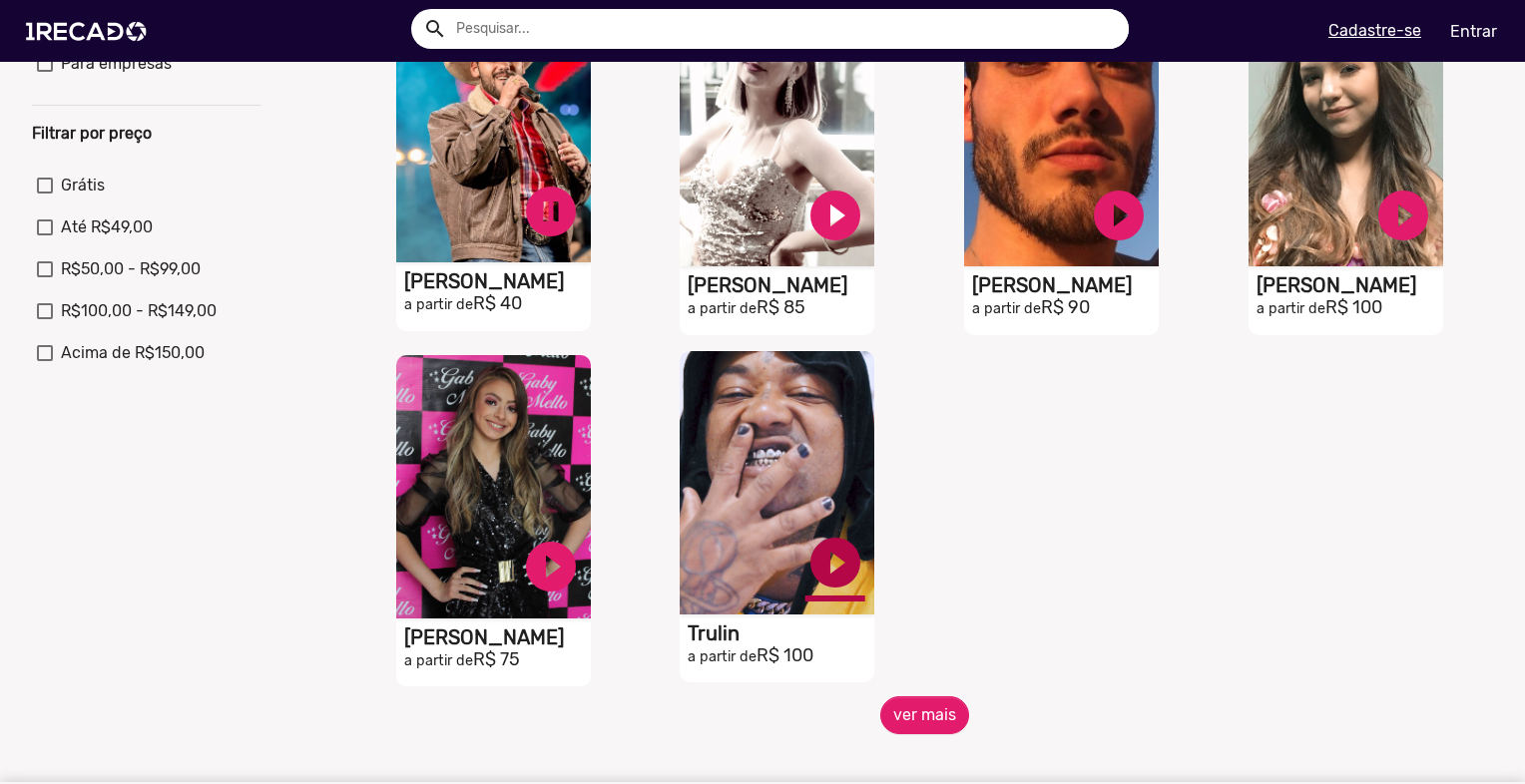 click on "play_circle_filled" at bounding box center (551, -137) 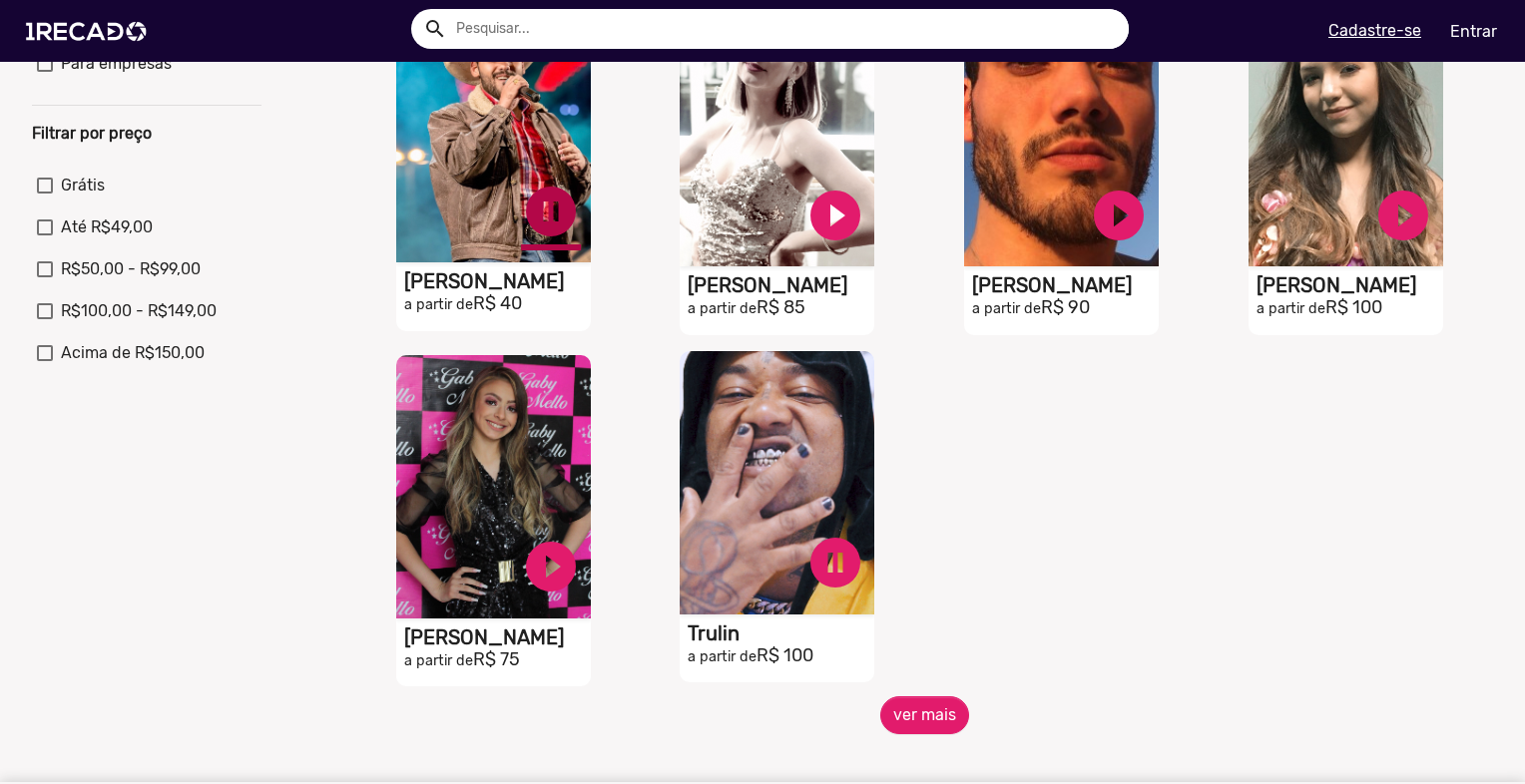 click on "pause_circle" at bounding box center (551, -137) 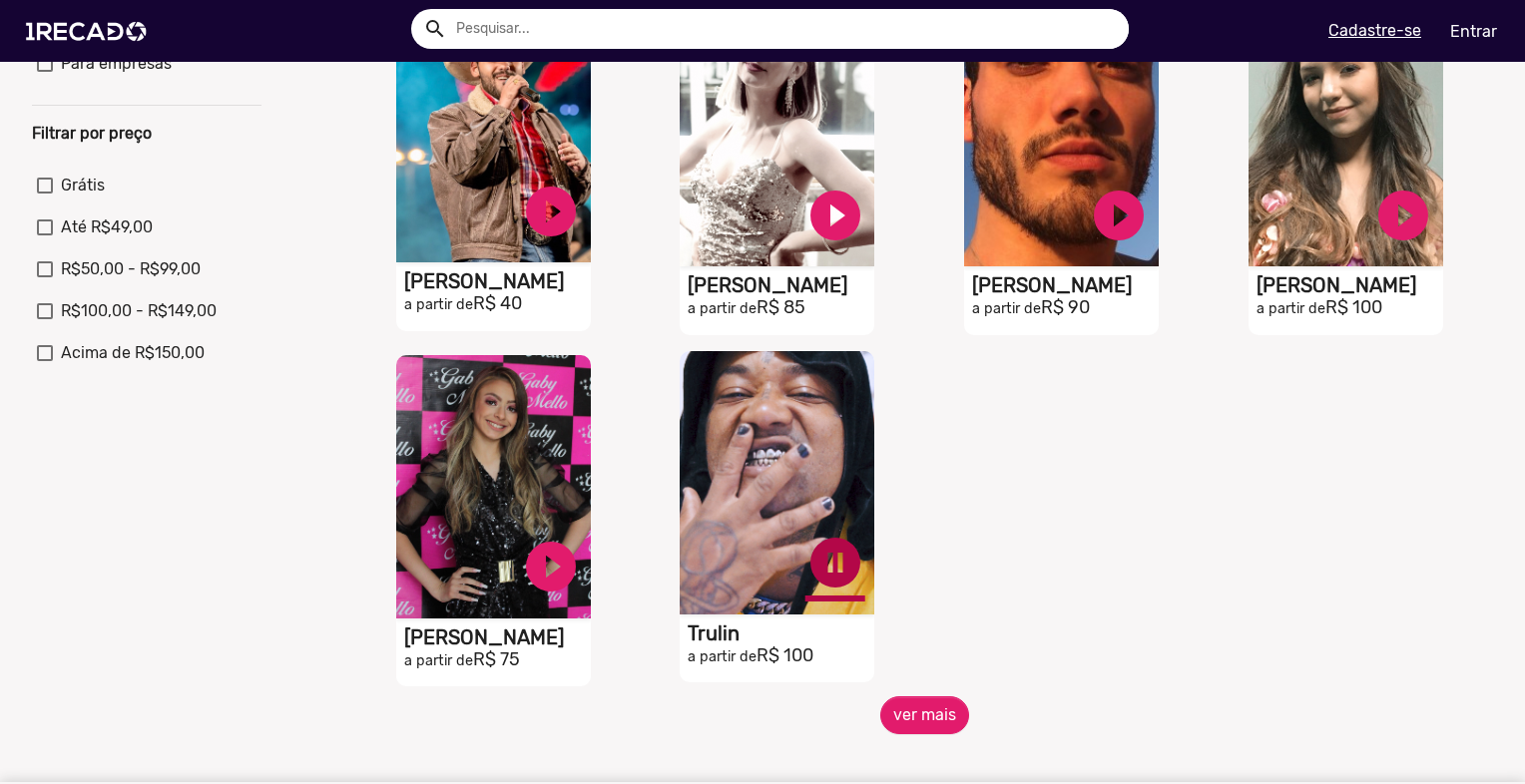 click on "pause_circle" at bounding box center (551, -137) 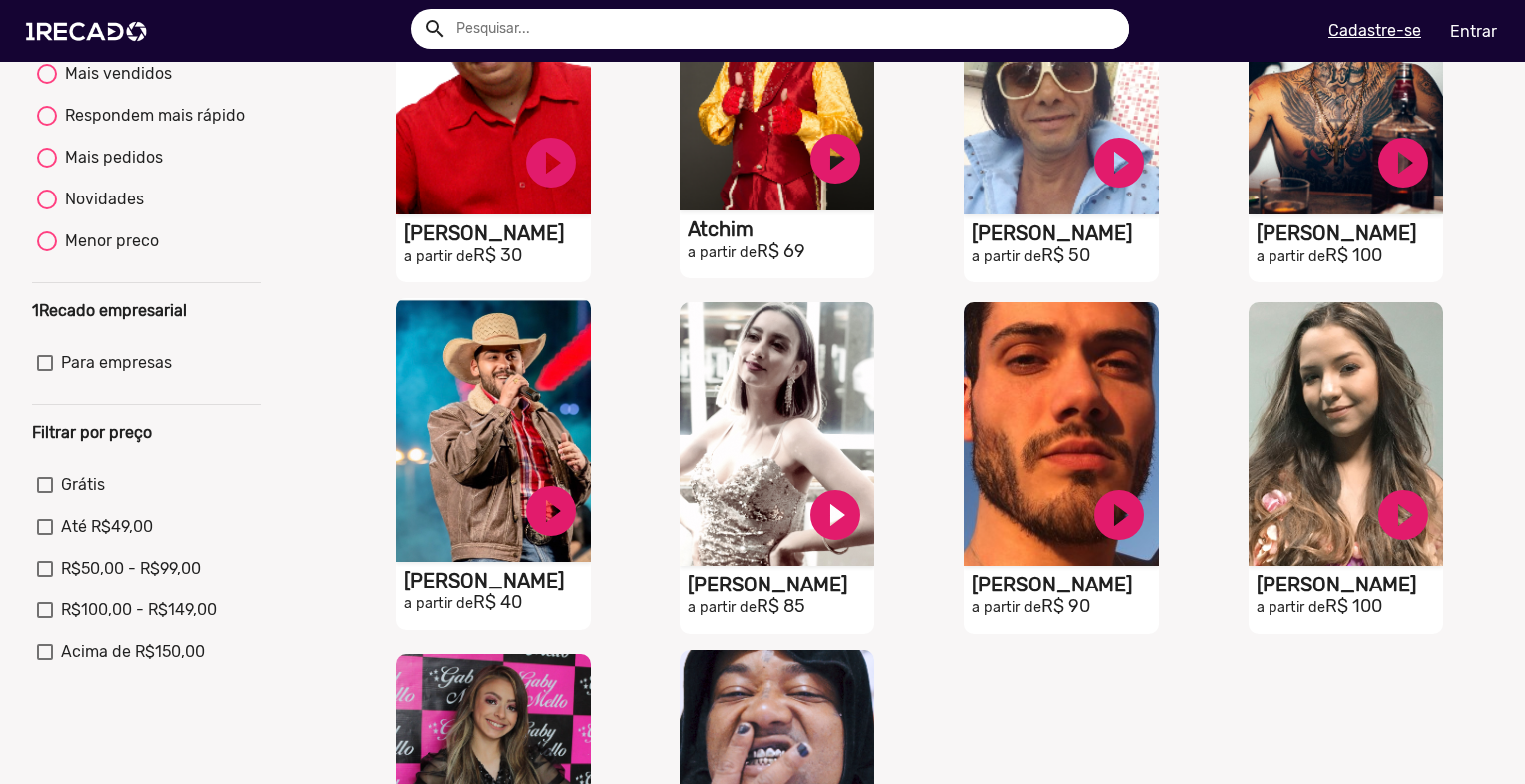 scroll, scrollTop: 0, scrollLeft: 0, axis: both 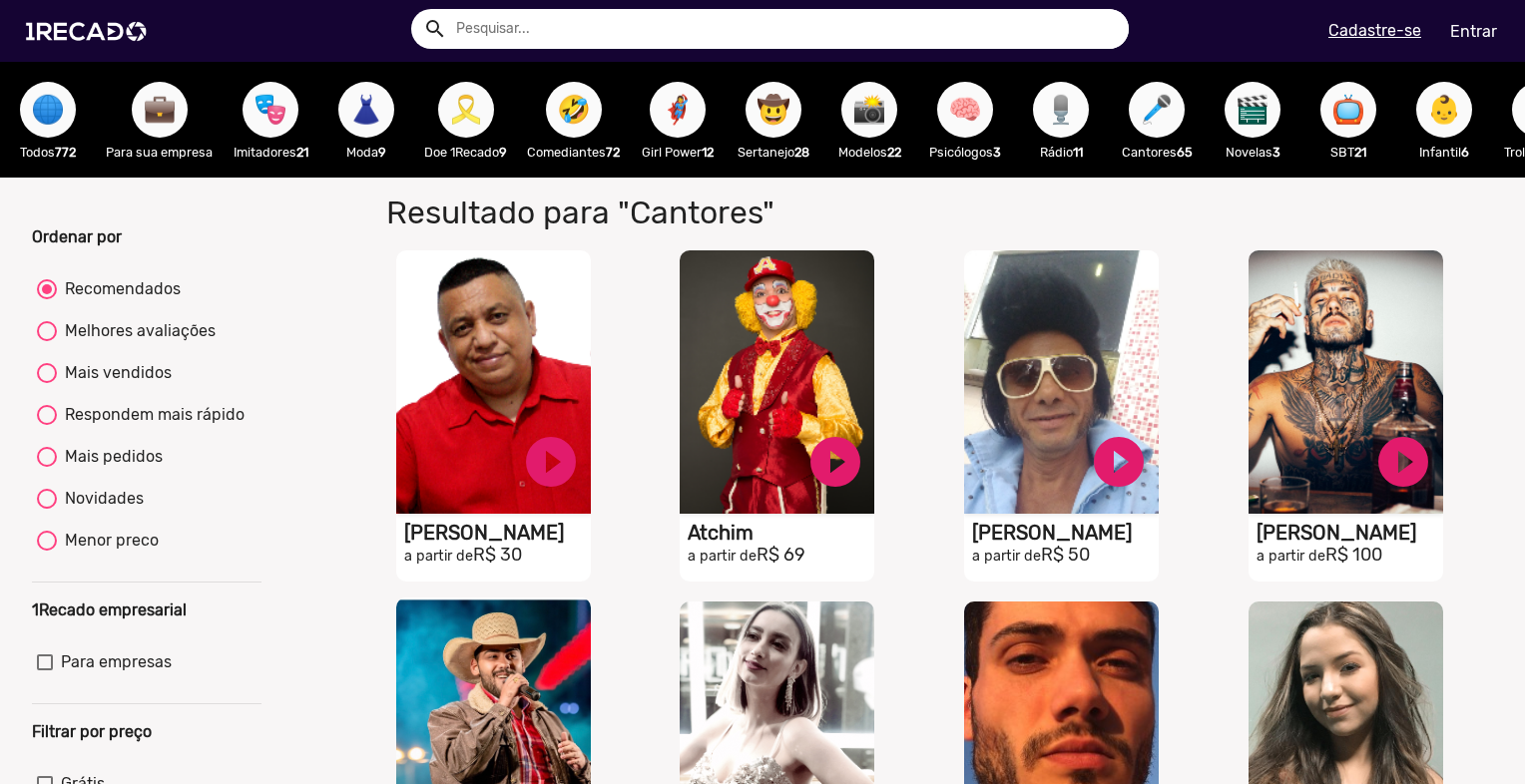 click on "🎙️" at bounding box center [1061, 110] 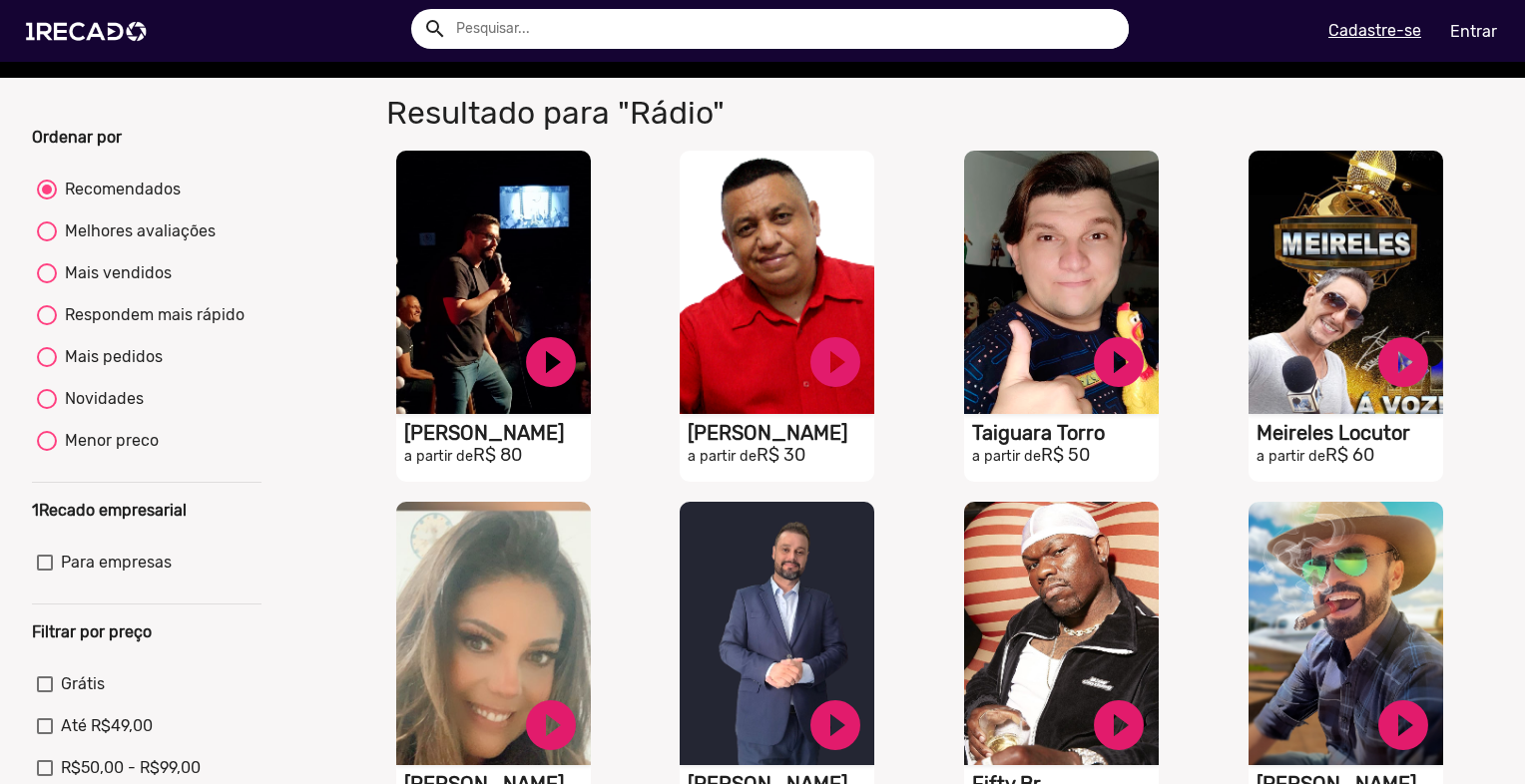scroll, scrollTop: 0, scrollLeft: 0, axis: both 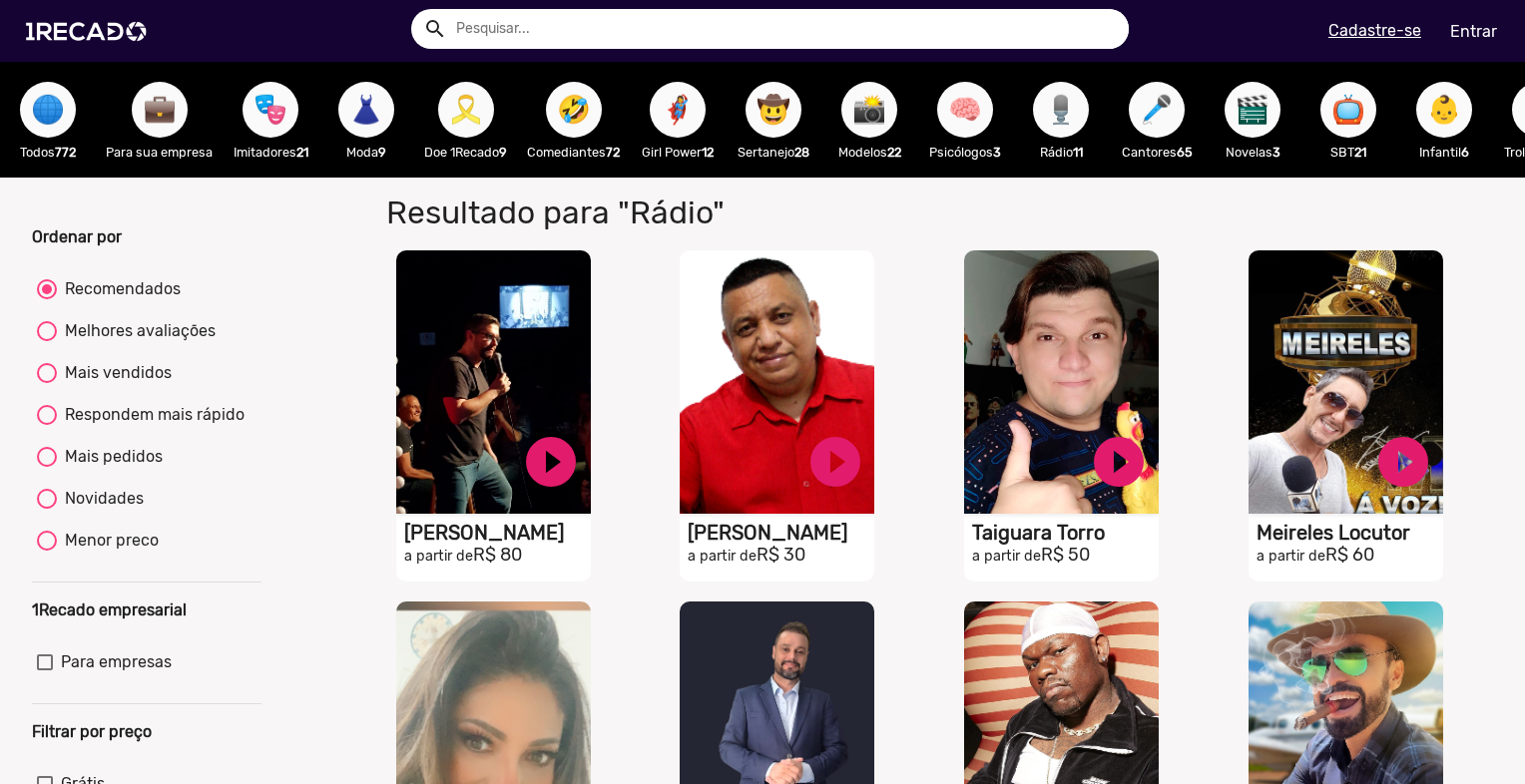 click on "🌐" at bounding box center [48, 110] 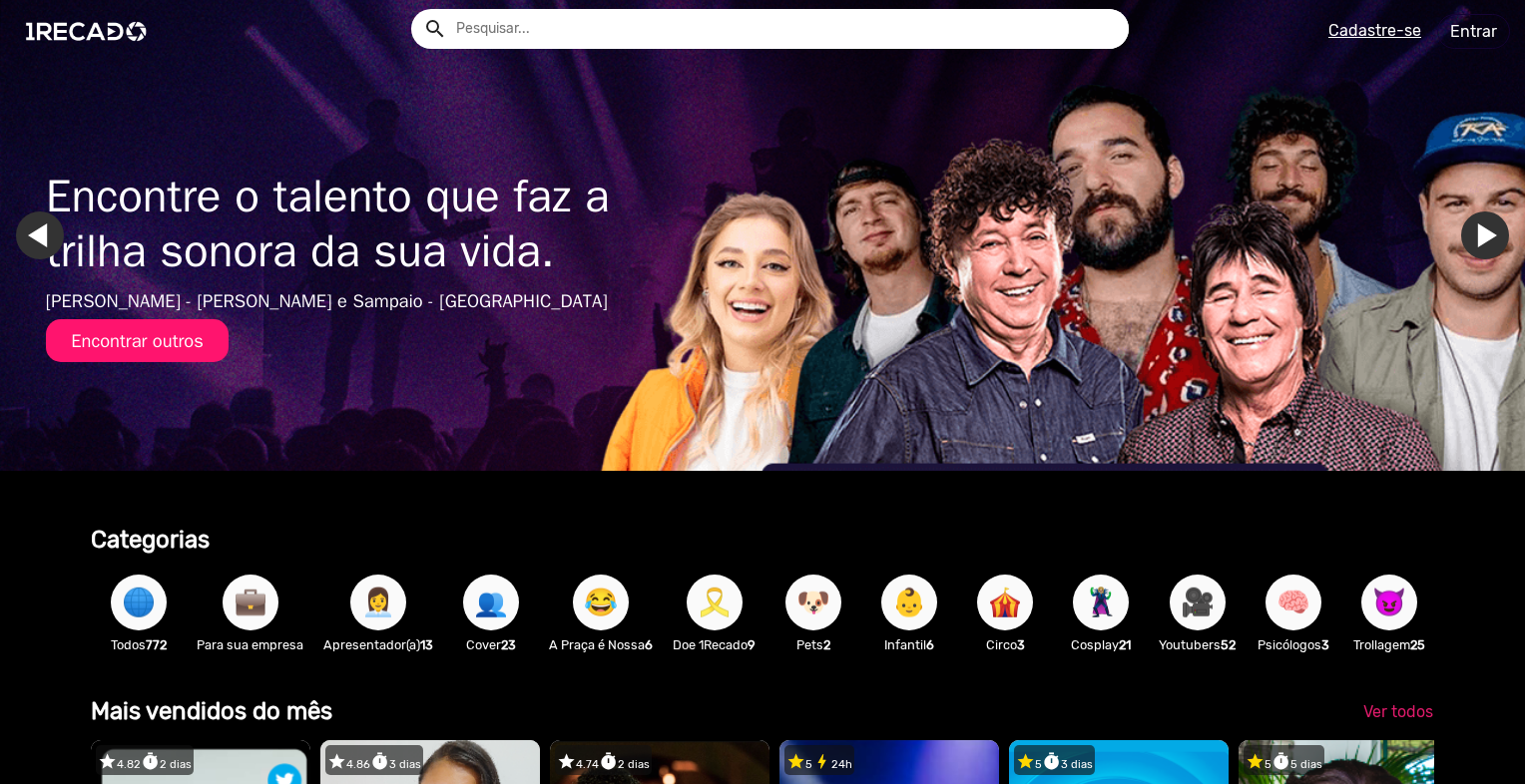 click on "💼" at bounding box center (251, 602) 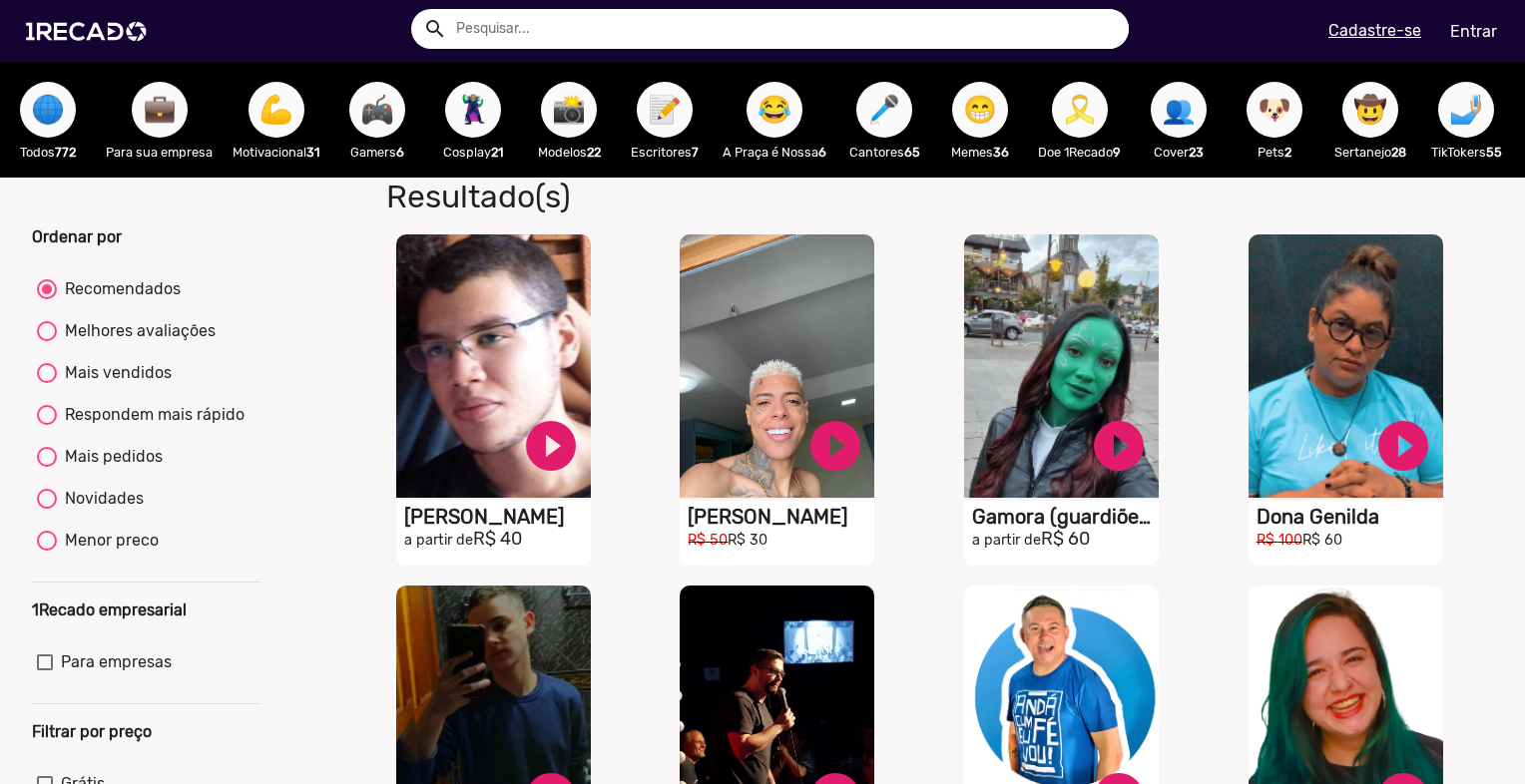 click on "💼" at bounding box center (160, 110) 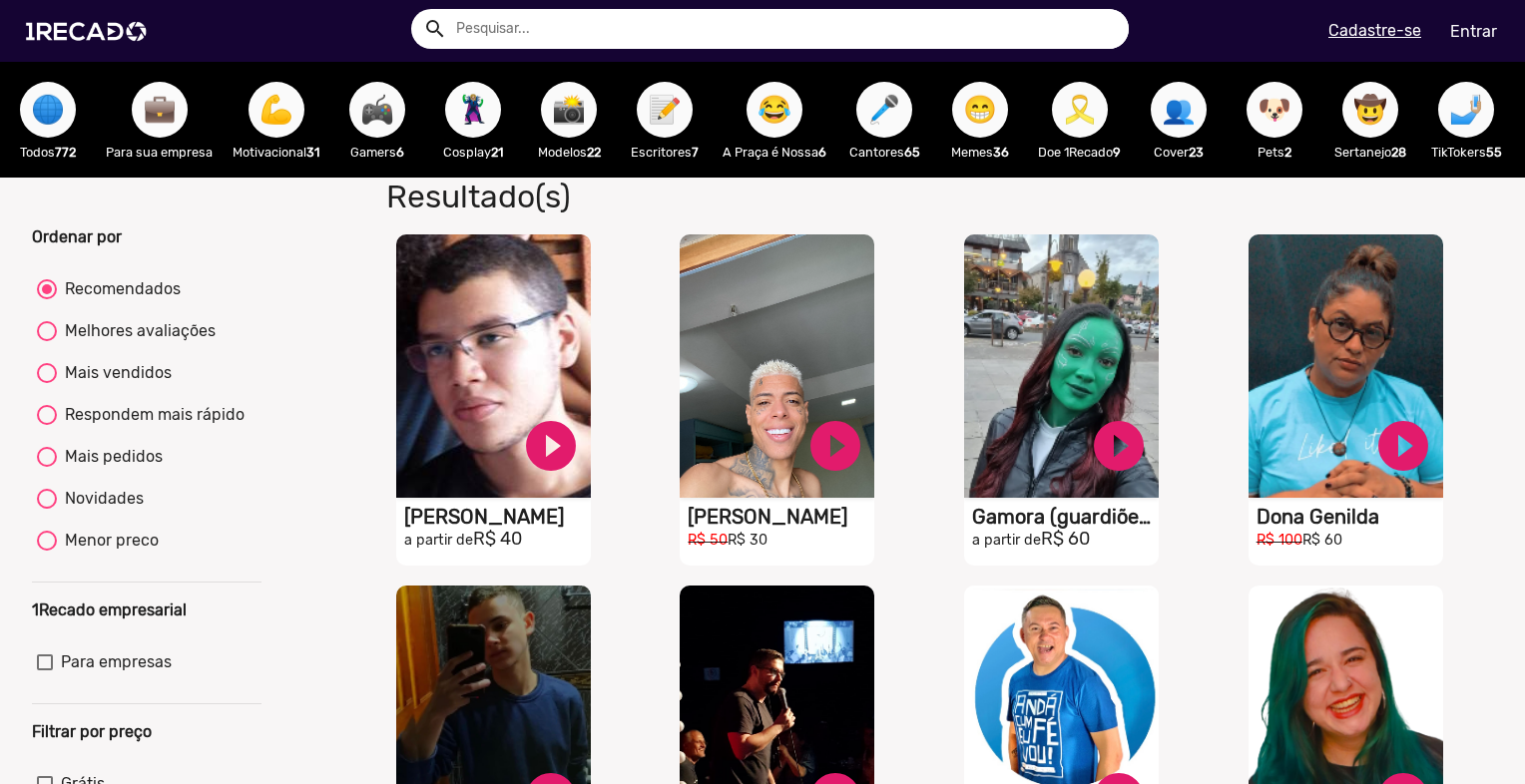 click on "💼" at bounding box center [160, 110] 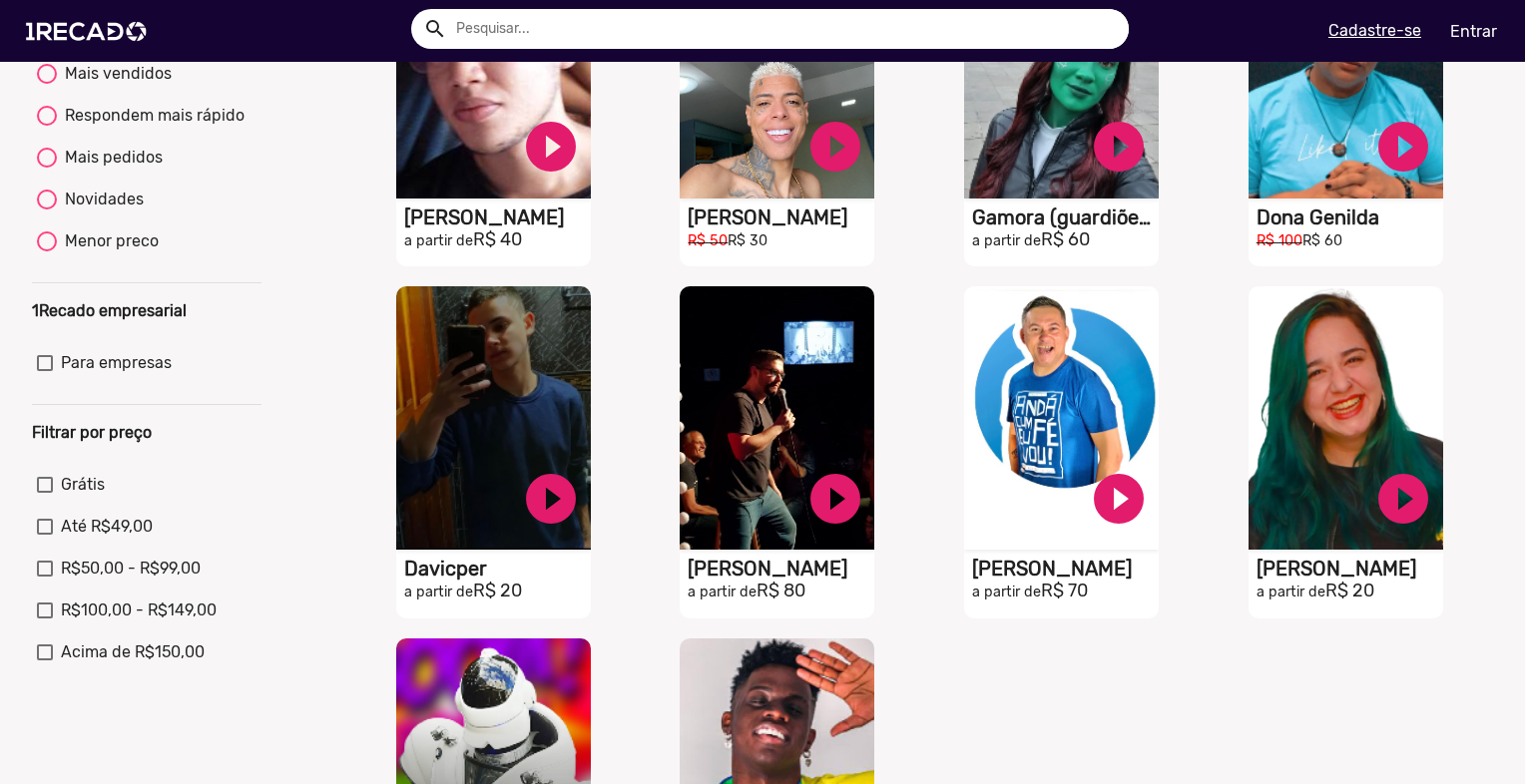 scroll, scrollTop: 499, scrollLeft: 0, axis: vertical 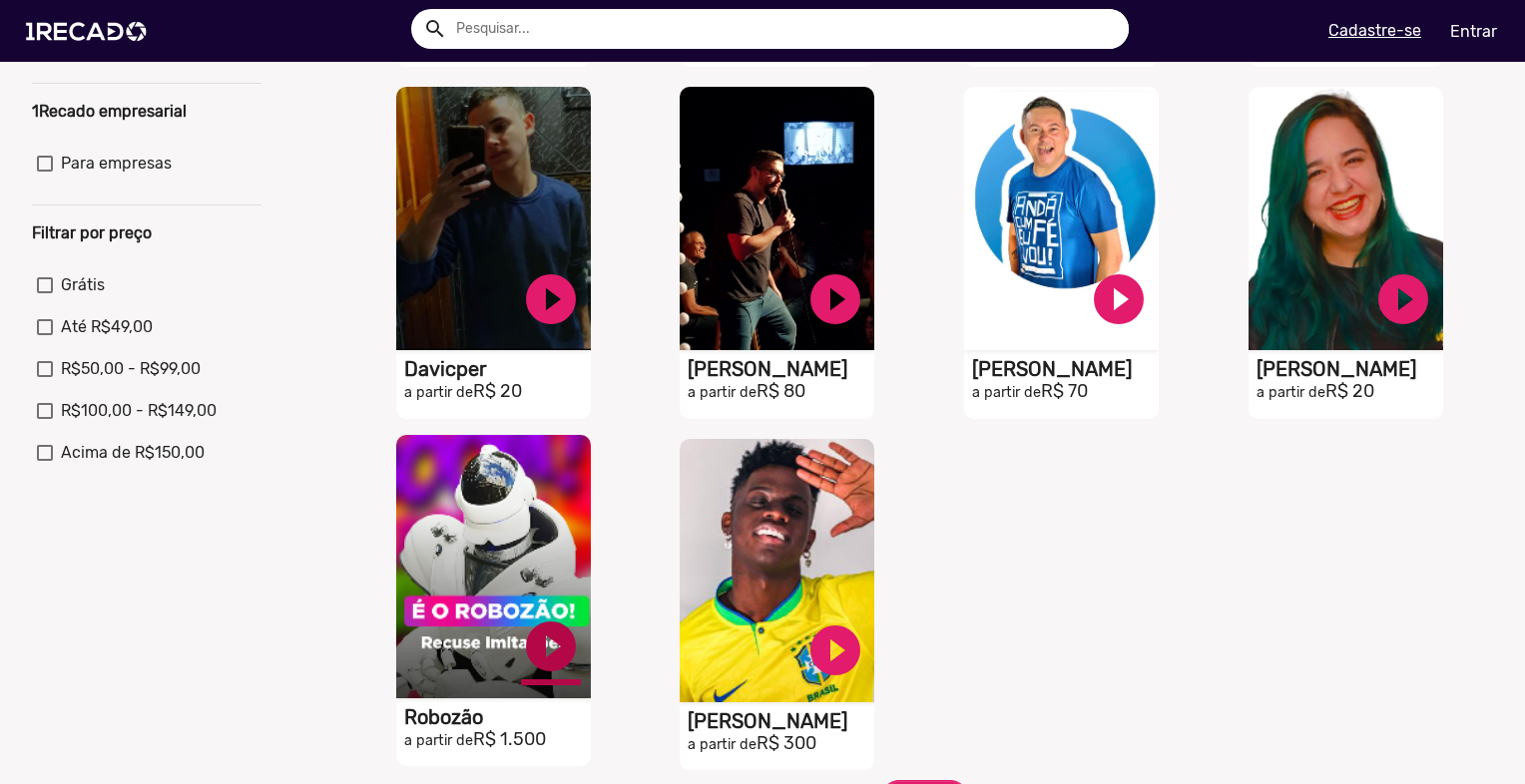 click on "play_circle_filled" at bounding box center (551, -53) 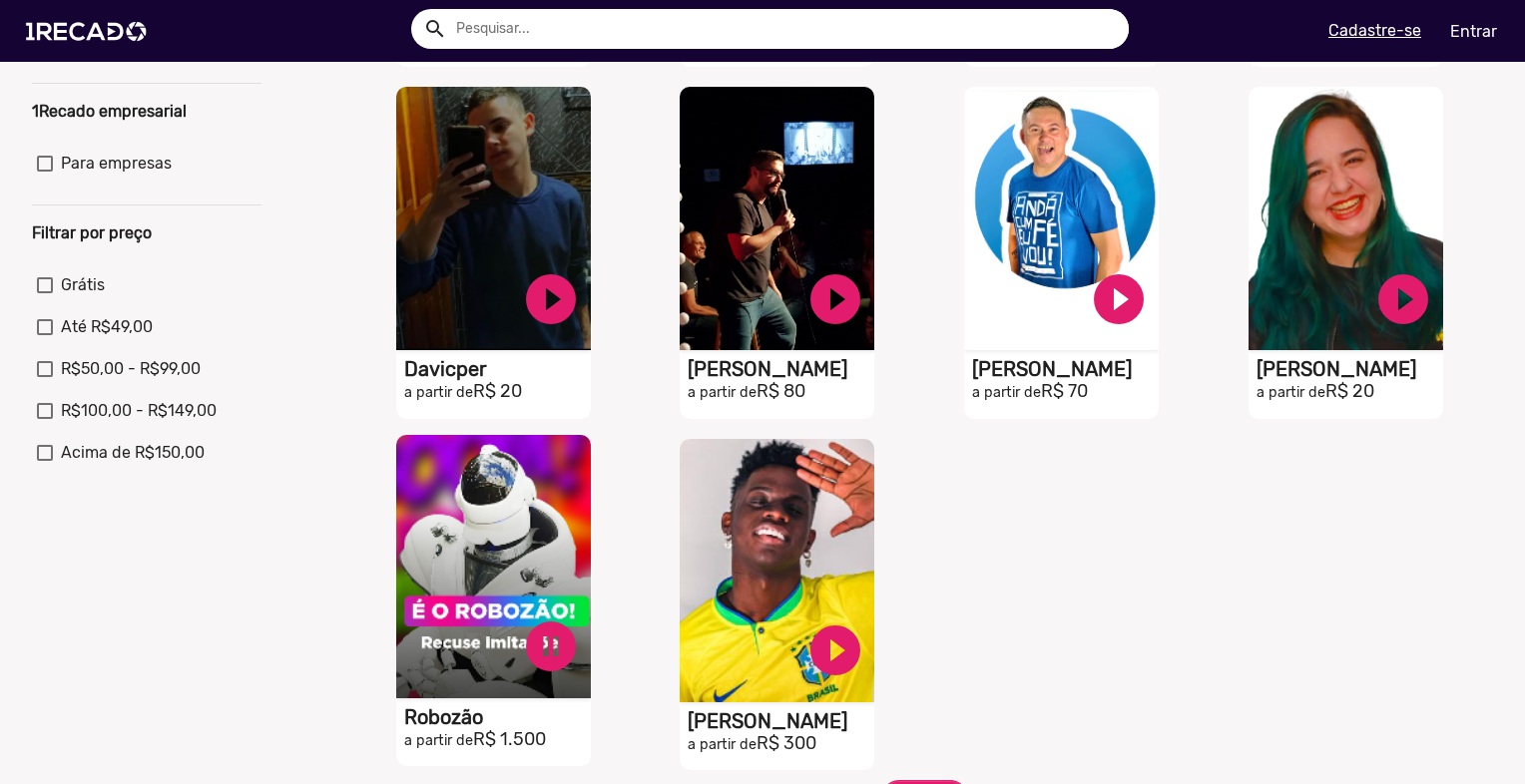 click on "S1RECADO vídeos dedicados para fãs e empresas" at bounding box center [493, -133] 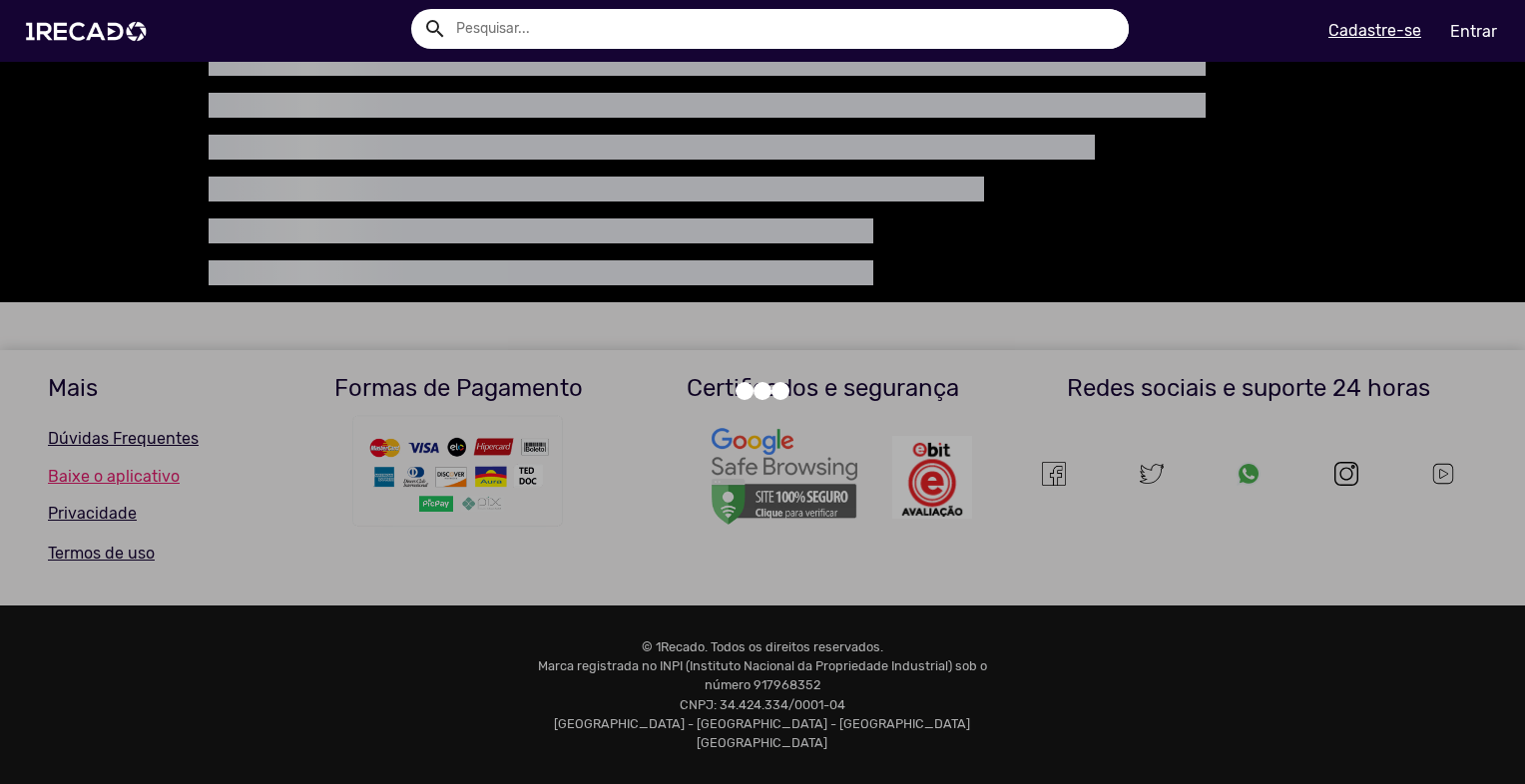 scroll, scrollTop: 0, scrollLeft: 0, axis: both 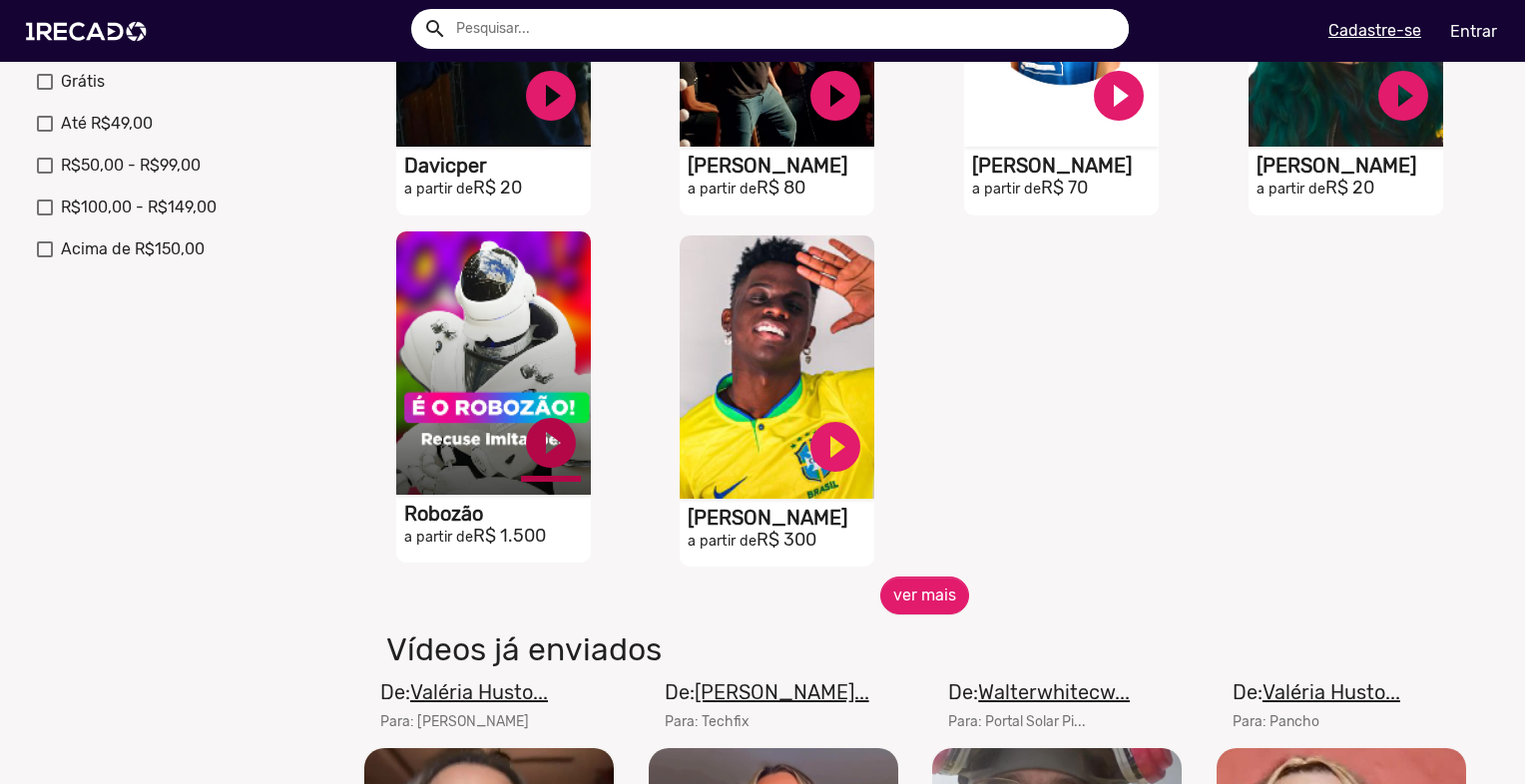 click on "play_circle_filled" at bounding box center (551, -256) 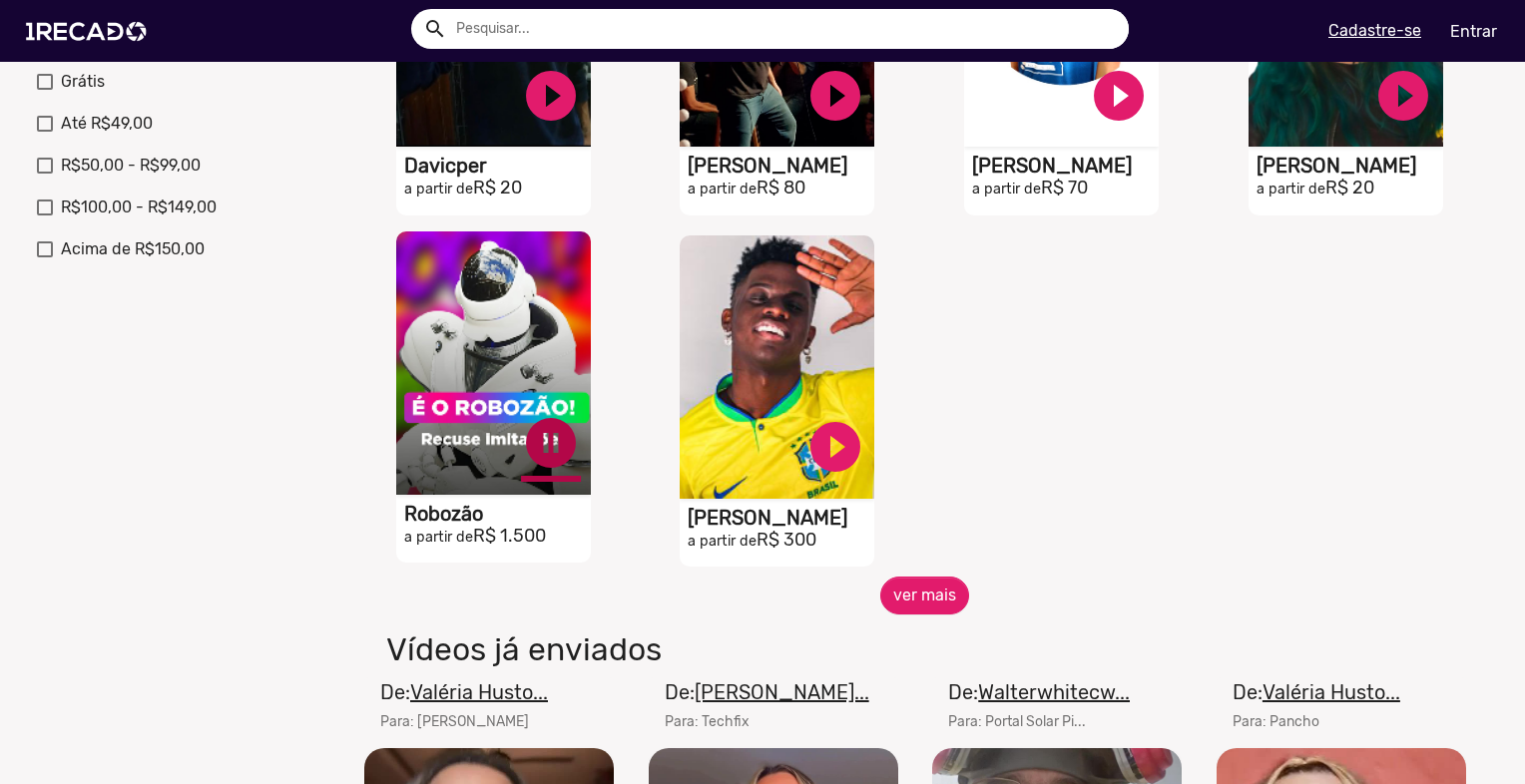 click on "pause_circle" at bounding box center [551, -256] 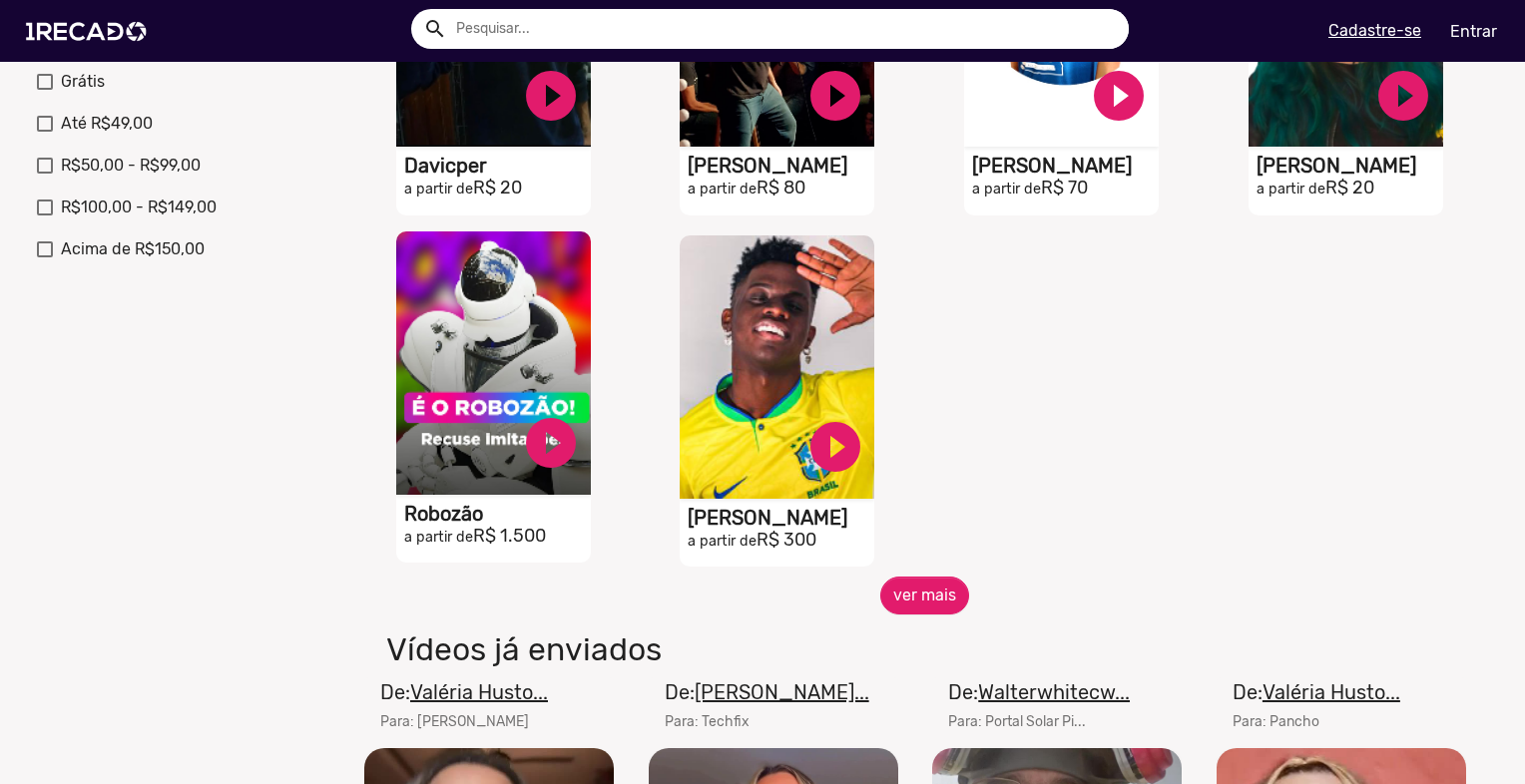 click on "Robozão" at bounding box center [497, -186] 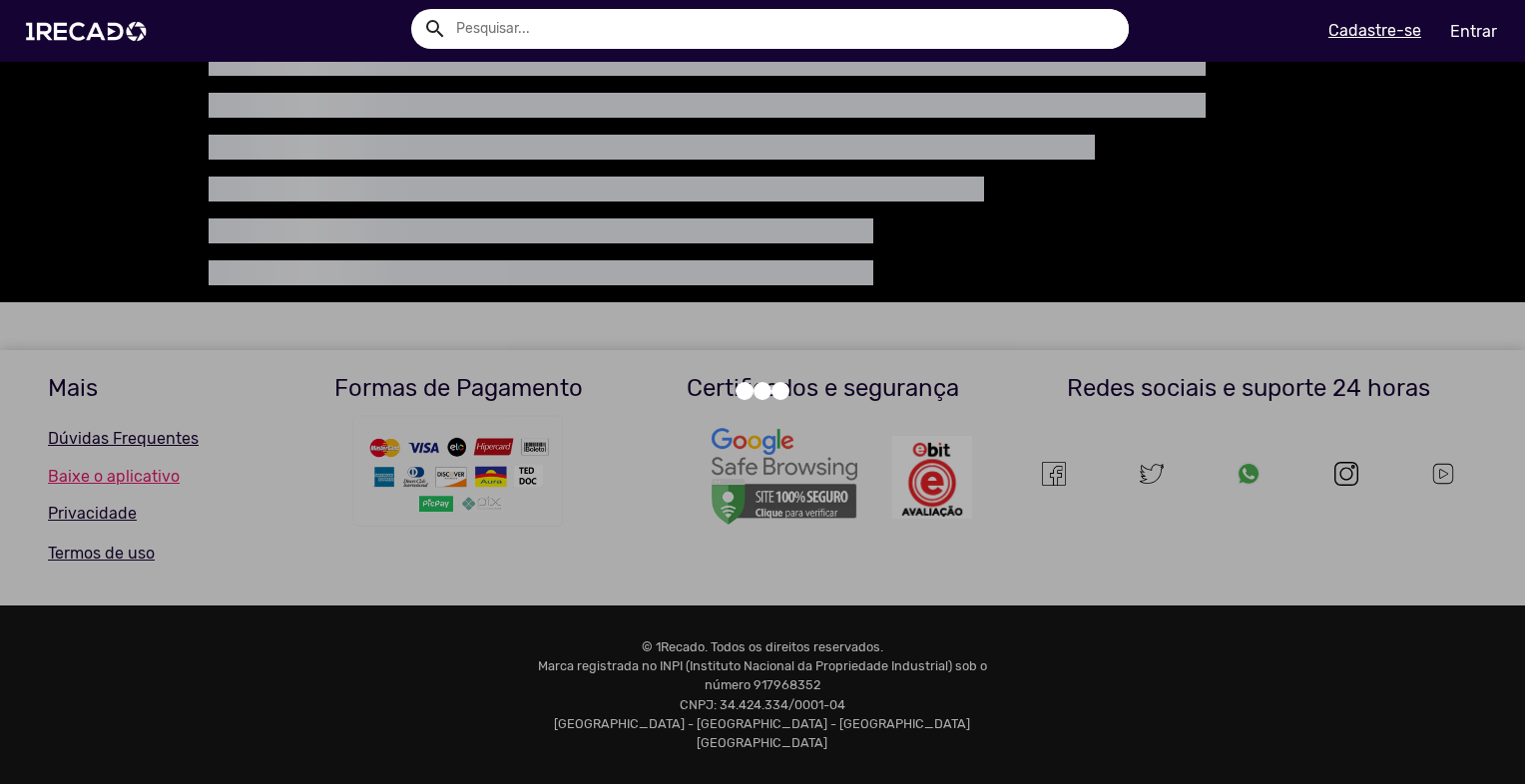 scroll, scrollTop: 0, scrollLeft: 0, axis: both 